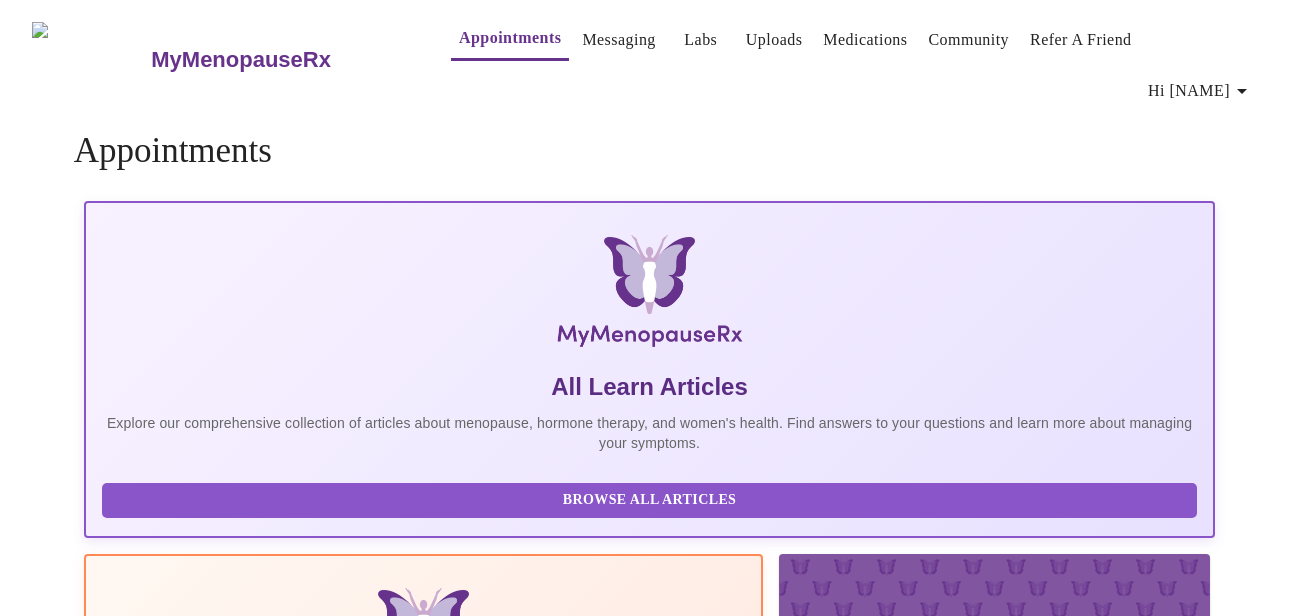 scroll, scrollTop: 0, scrollLeft: 0, axis: both 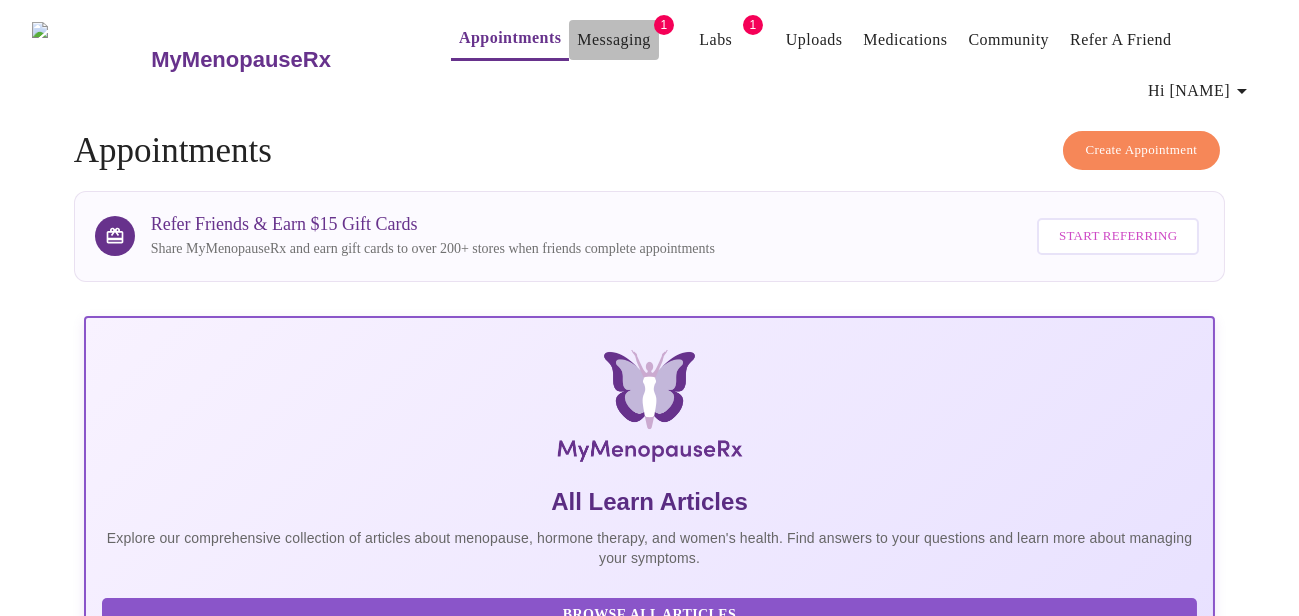 click on "Messaging" at bounding box center (613, 40) 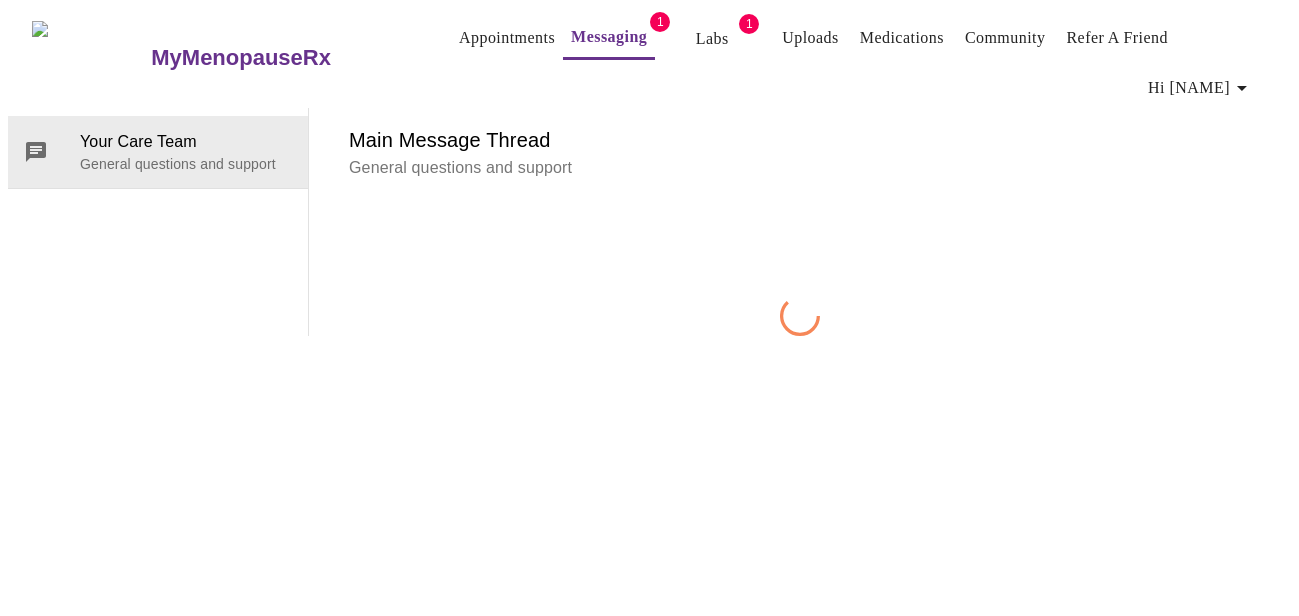scroll, scrollTop: 100, scrollLeft: 0, axis: vertical 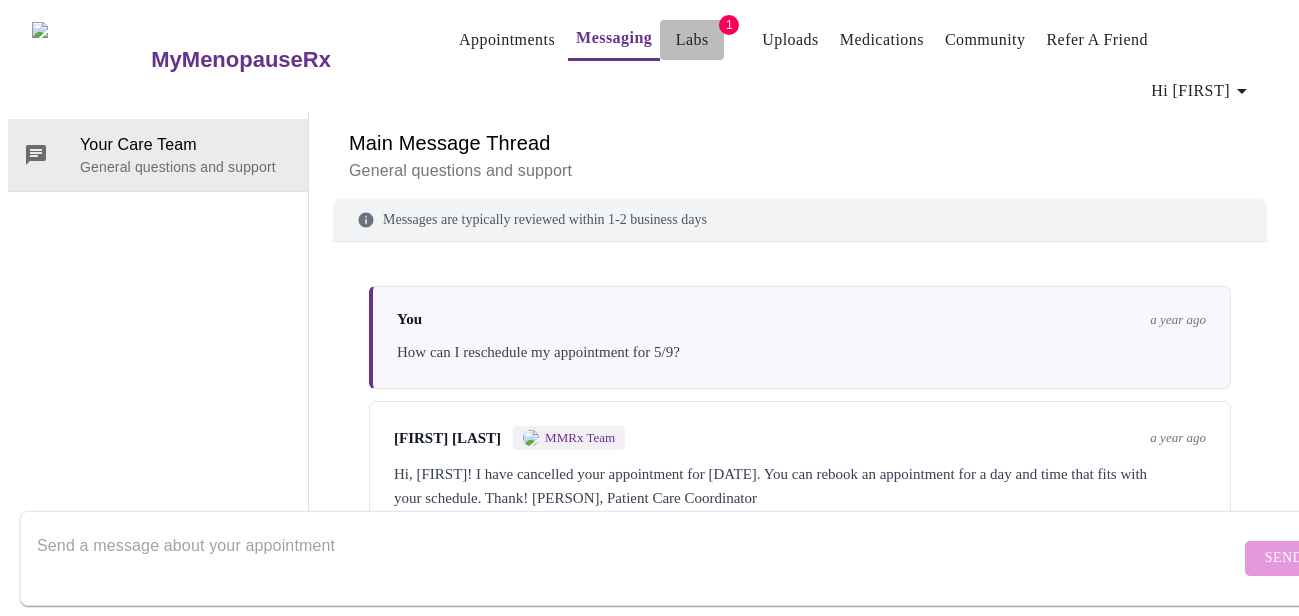 click on "Labs" at bounding box center (692, 40) 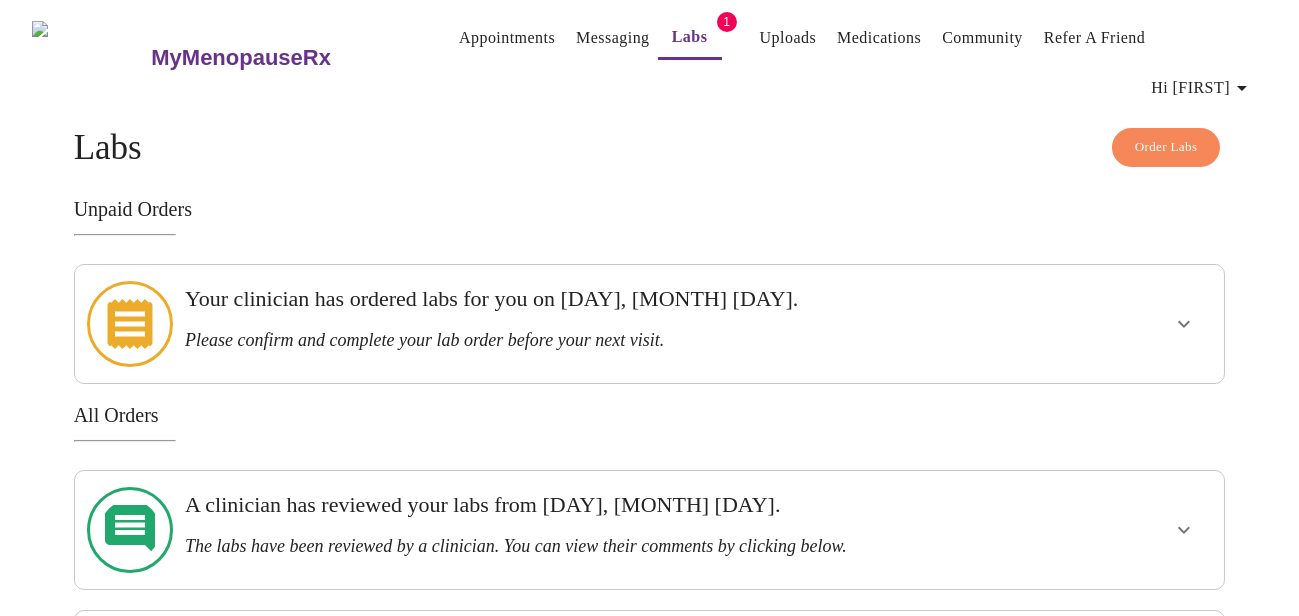 click on "Order Labs" at bounding box center [1166, 147] 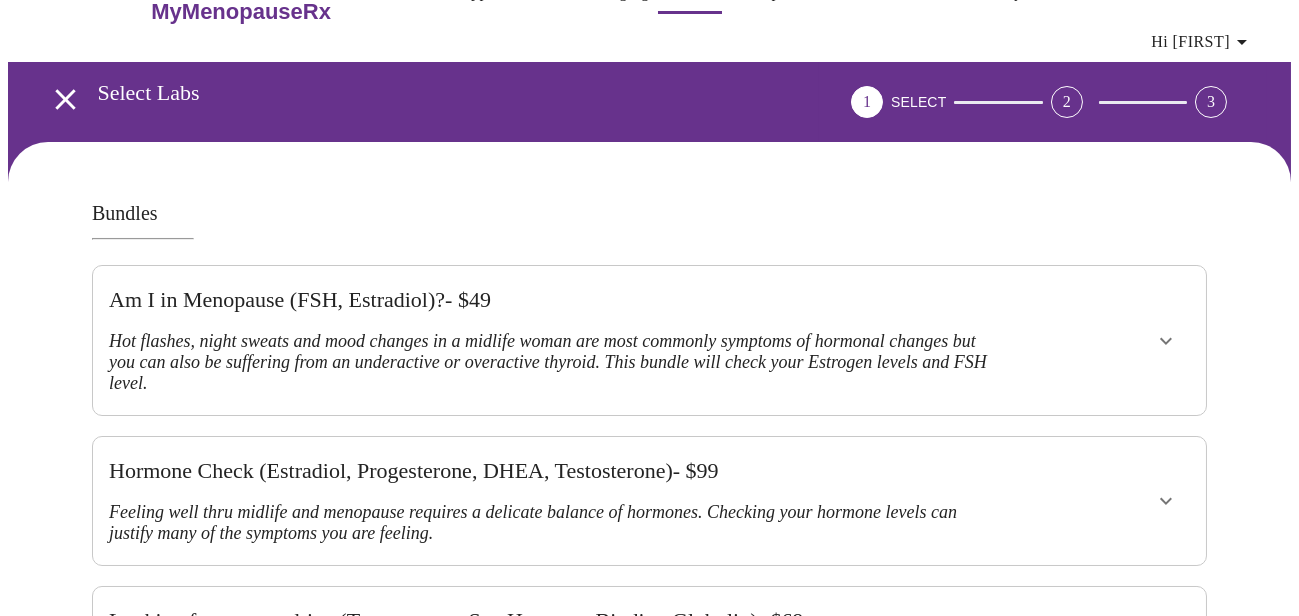 scroll, scrollTop: 31, scrollLeft: 0, axis: vertical 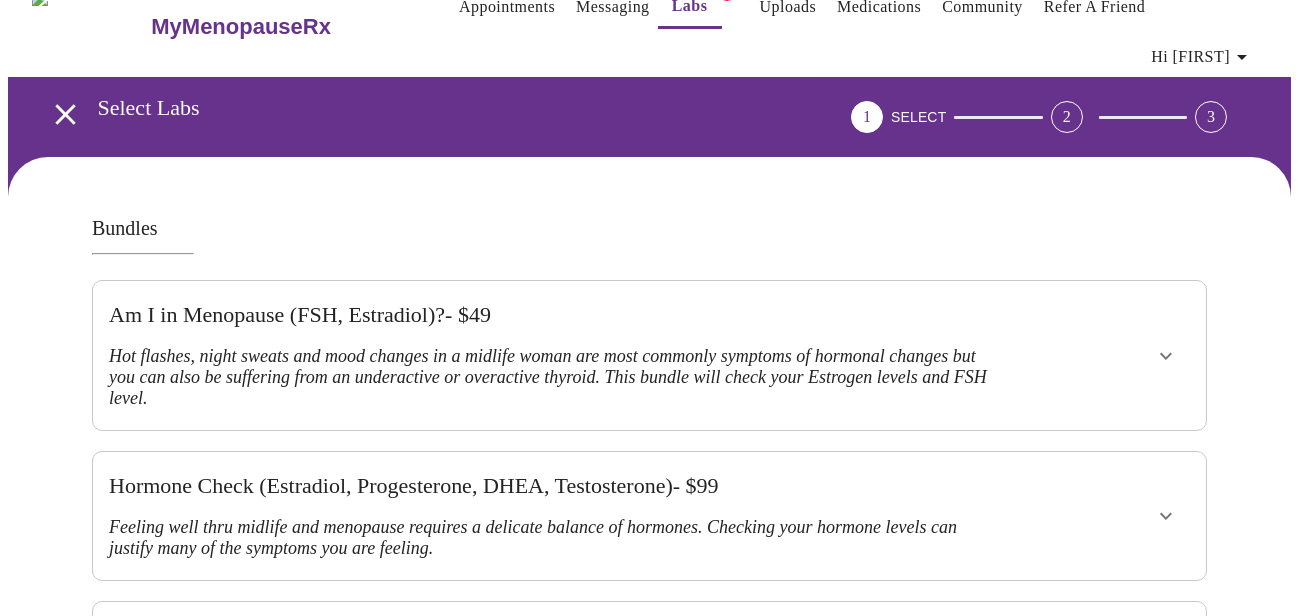 click on "Am I in Menopause (FSH, Estradiol)?   - $ 49" at bounding box center (550, 315) 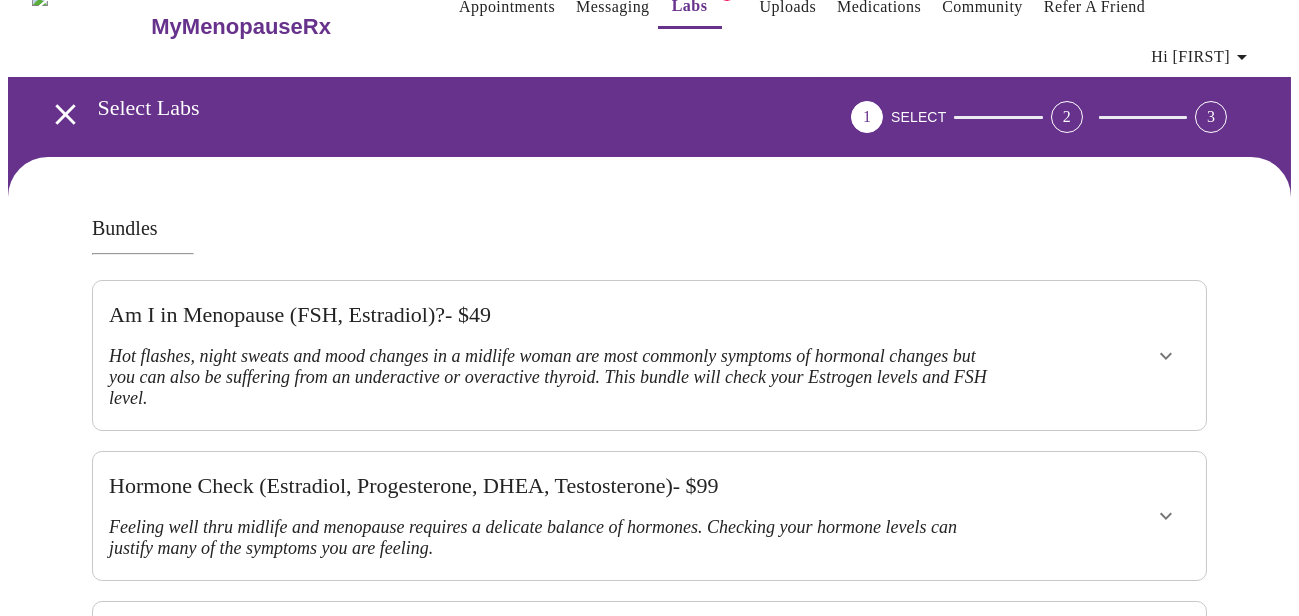 scroll, scrollTop: 3591, scrollLeft: 0, axis: vertical 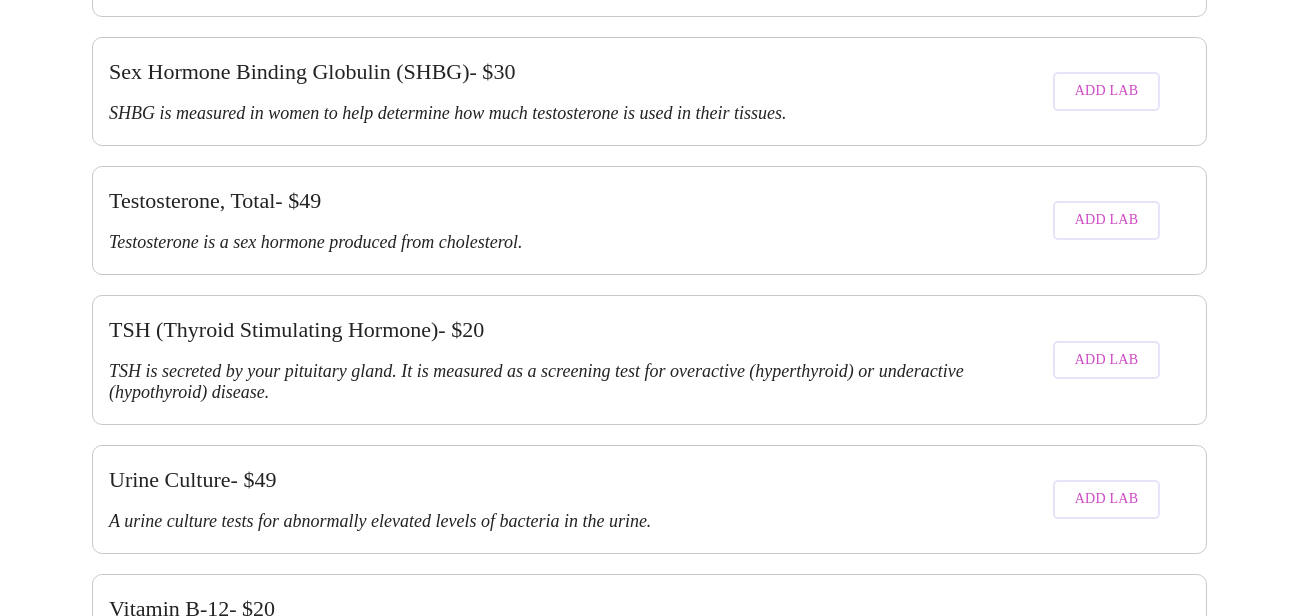 click on "Add Lab" at bounding box center (1107, 649) 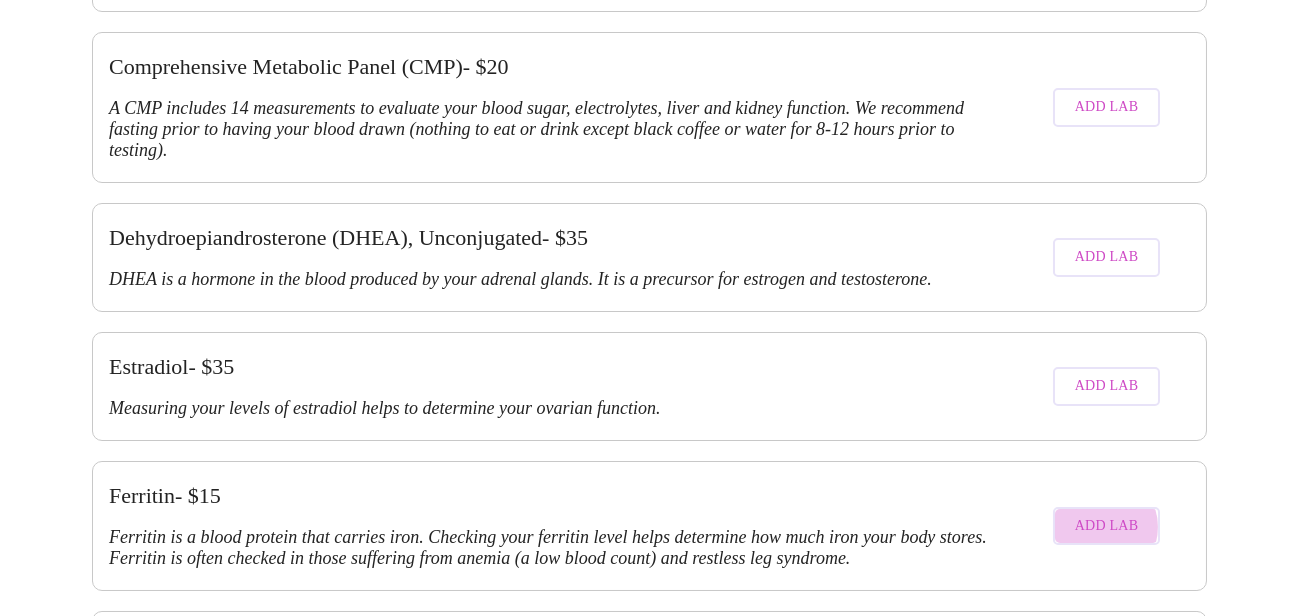 click on "Add Lab" at bounding box center [1107, 526] 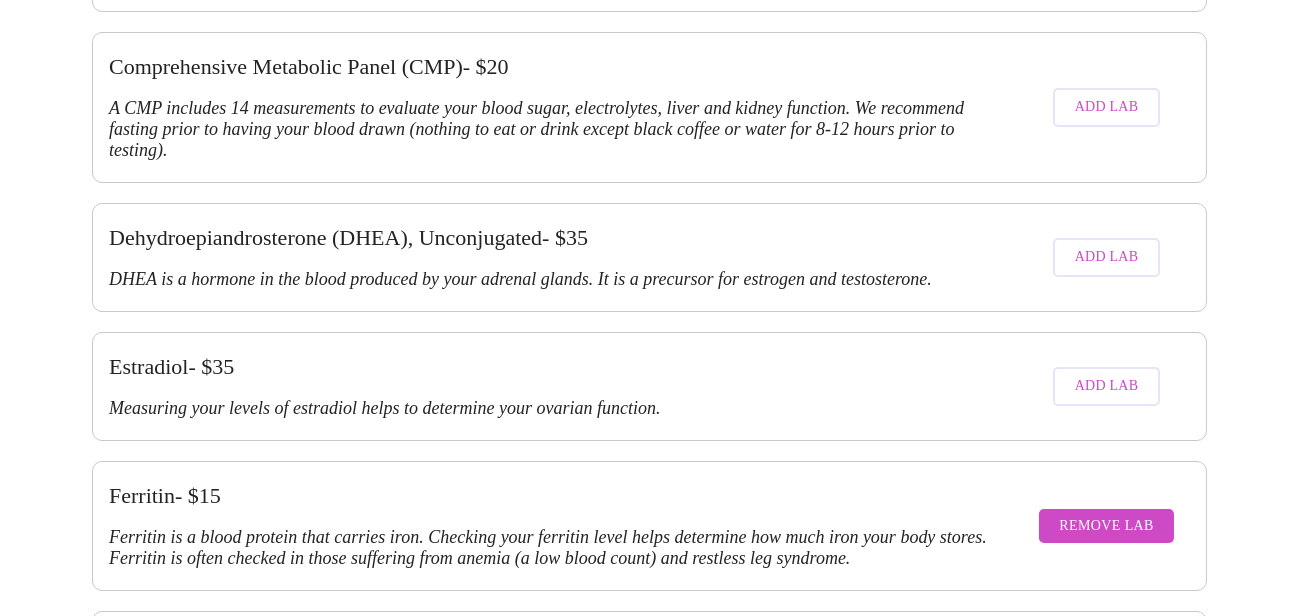 scroll, scrollTop: 2424, scrollLeft: 0, axis: vertical 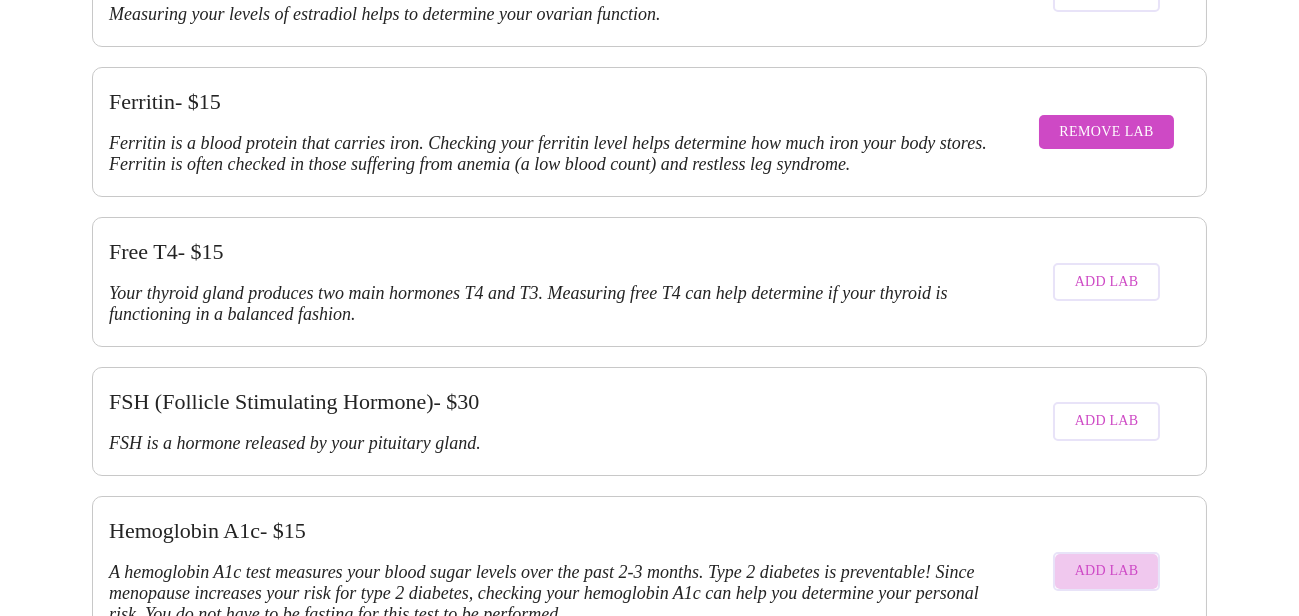 click on "Add Lab" at bounding box center [1107, 571] 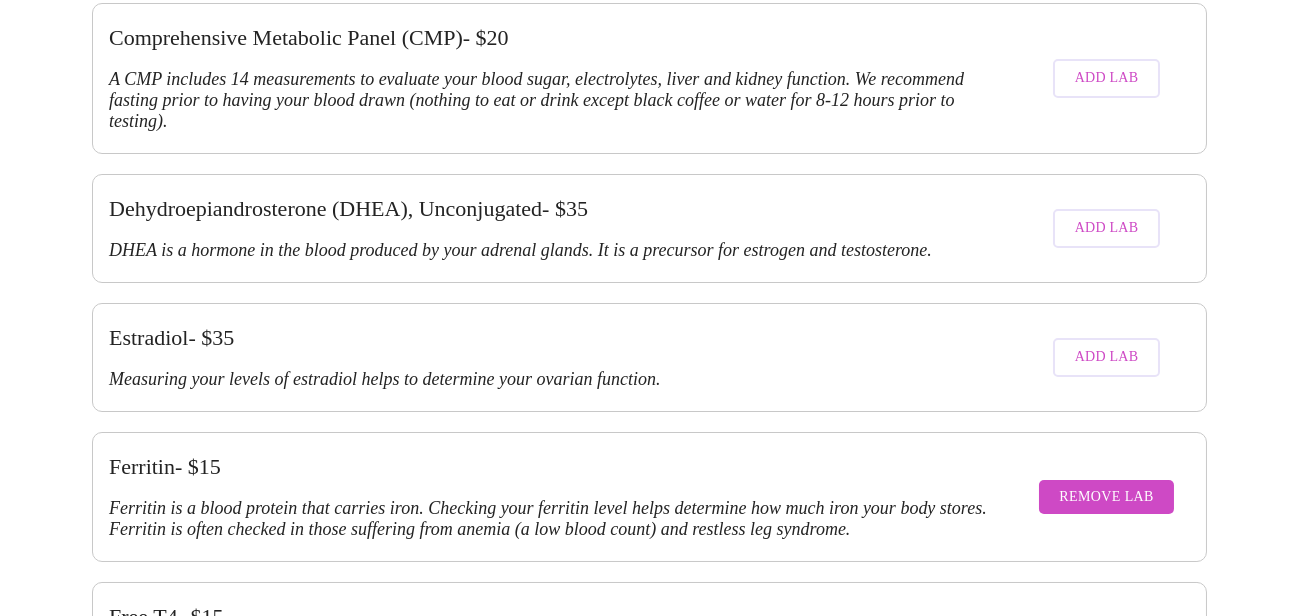 scroll, scrollTop: 2700, scrollLeft: 0, axis: vertical 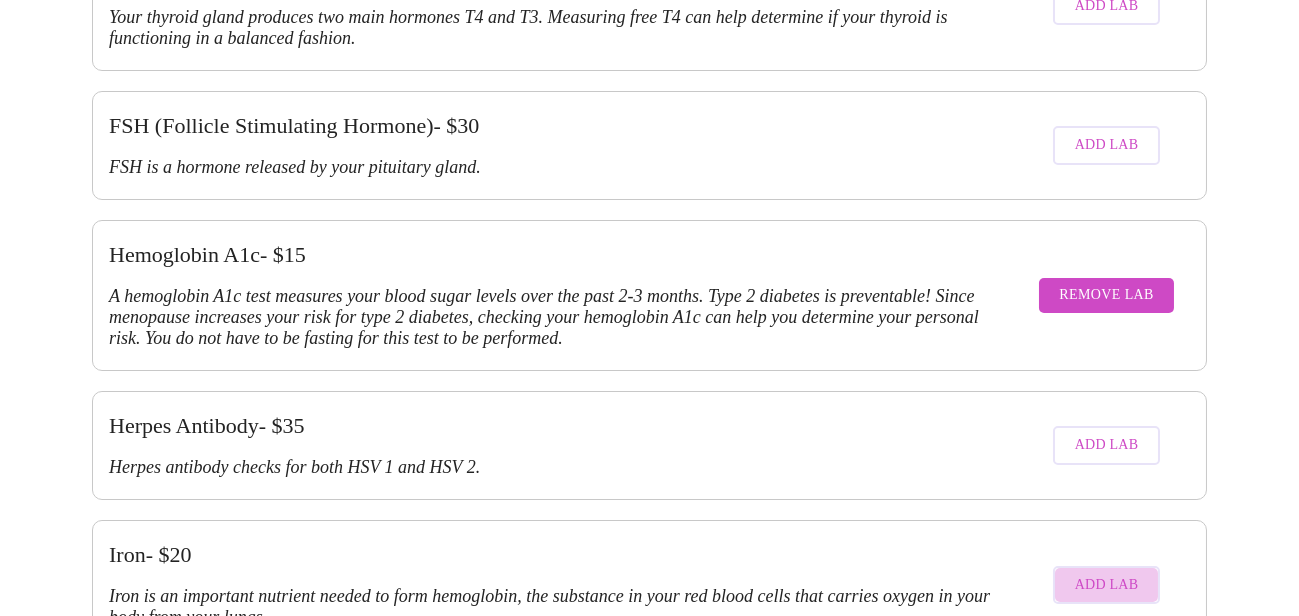 click on "Add Lab" at bounding box center [1107, 585] 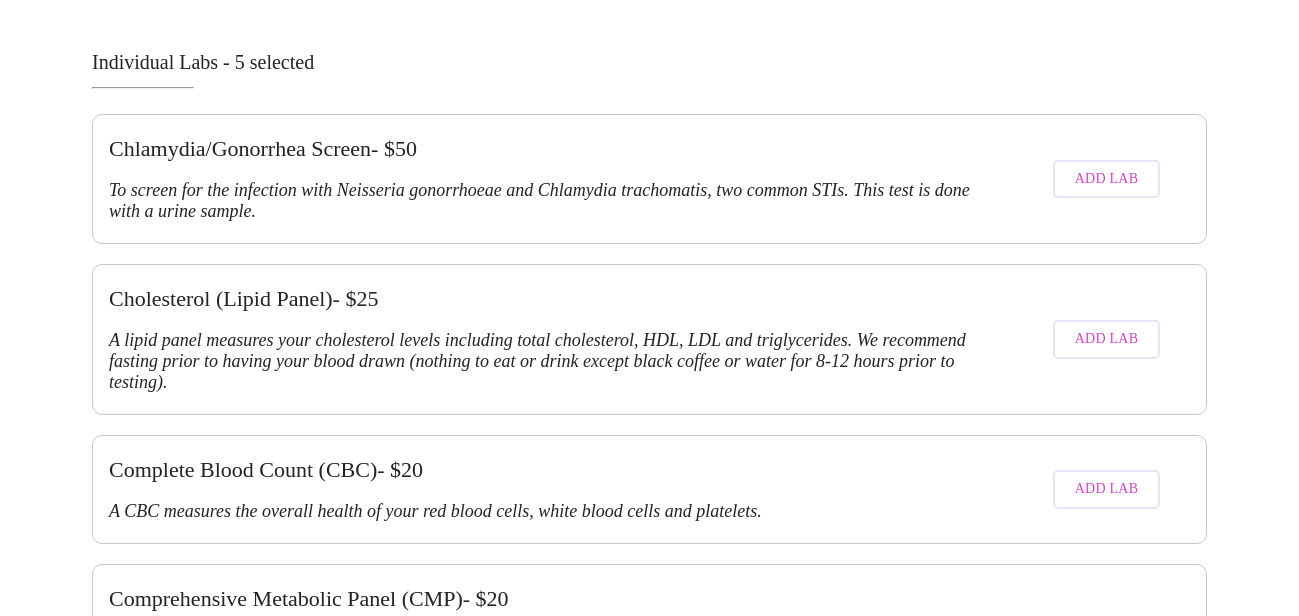 scroll, scrollTop: 974, scrollLeft: 0, axis: vertical 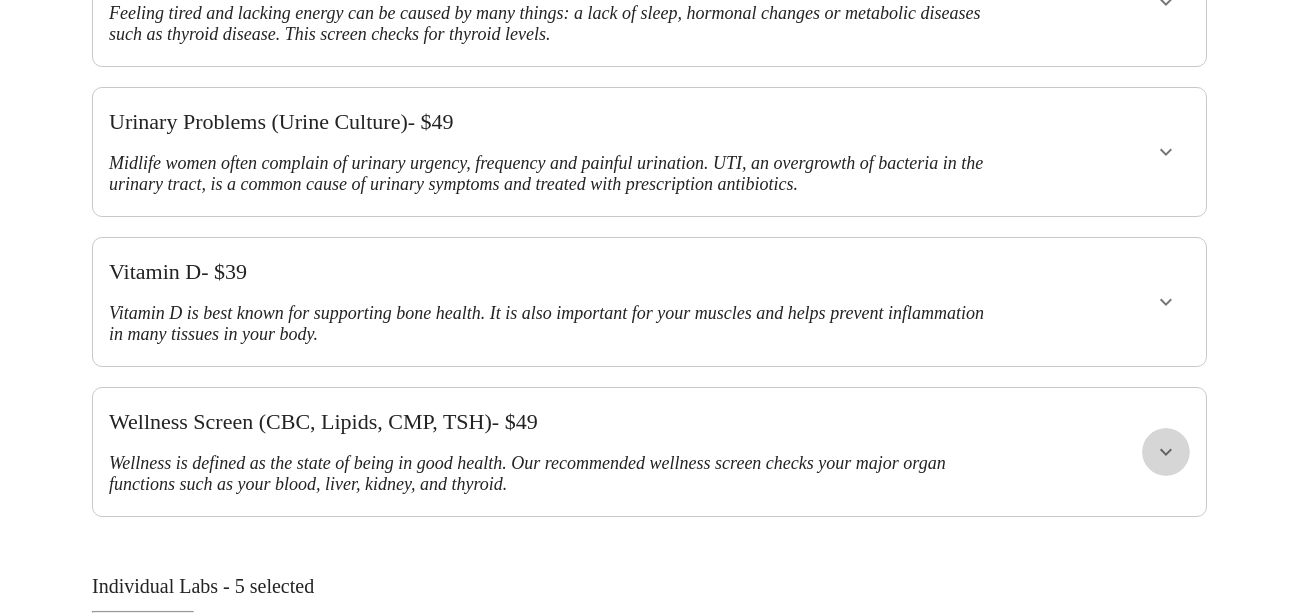 click 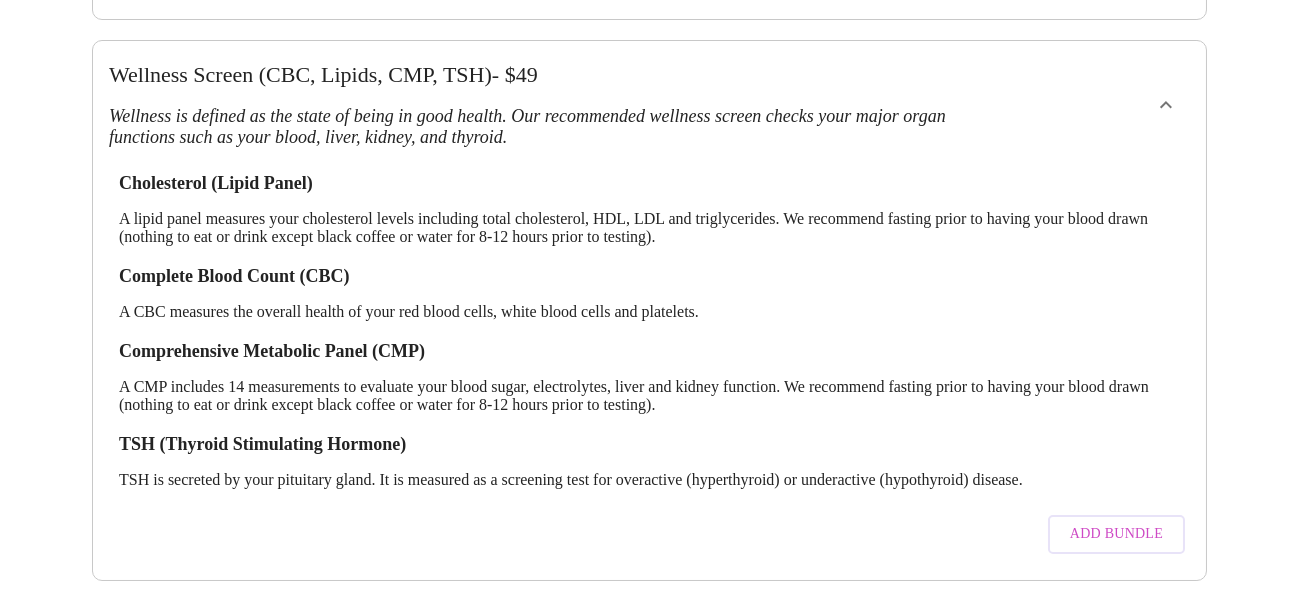 scroll, scrollTop: 1320, scrollLeft: 0, axis: vertical 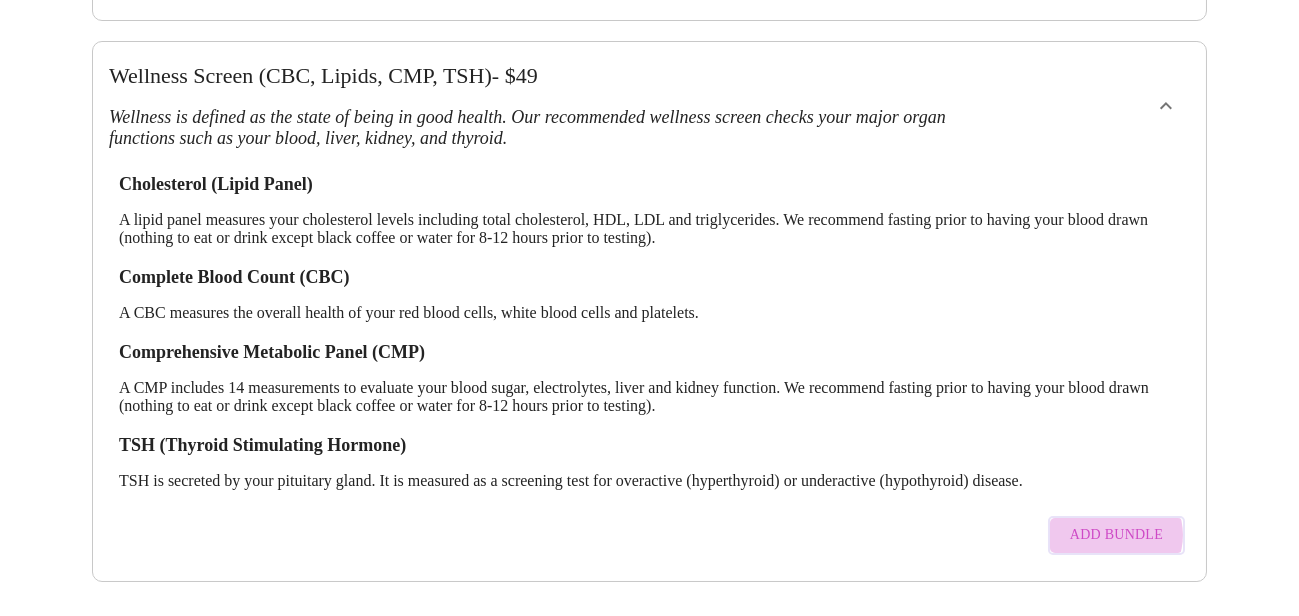 click on "Add Bundle" at bounding box center (1116, 535) 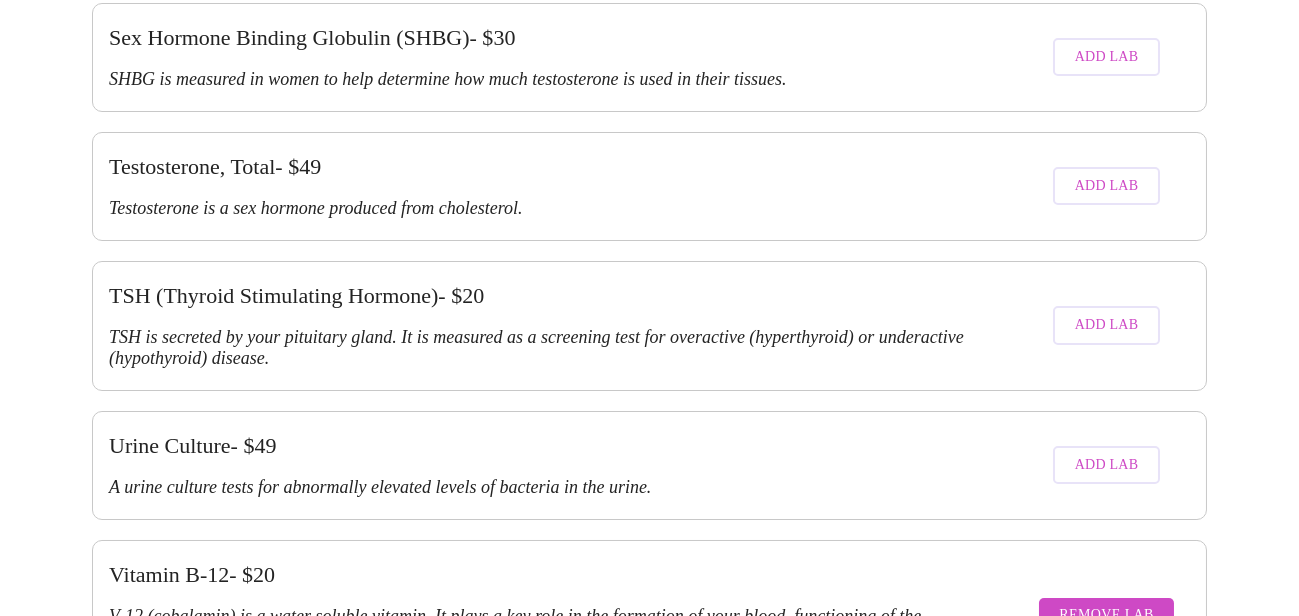 scroll, scrollTop: 4031, scrollLeft: 0, axis: vertical 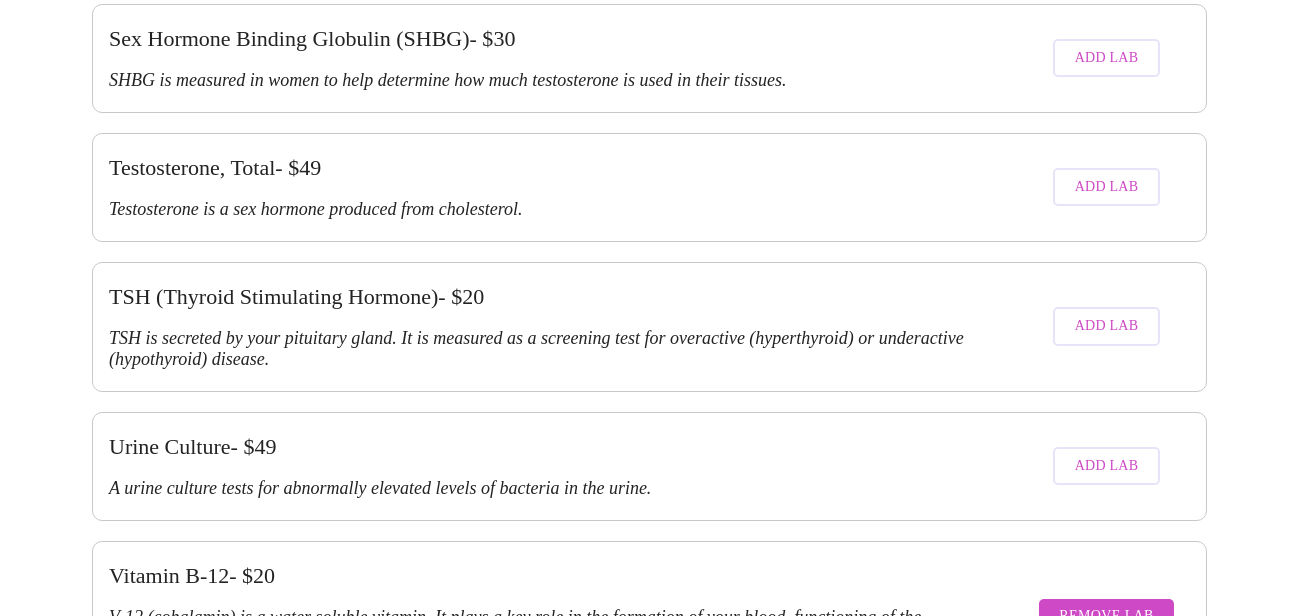 click on "Purchase Labs" at bounding box center [1123, 889] 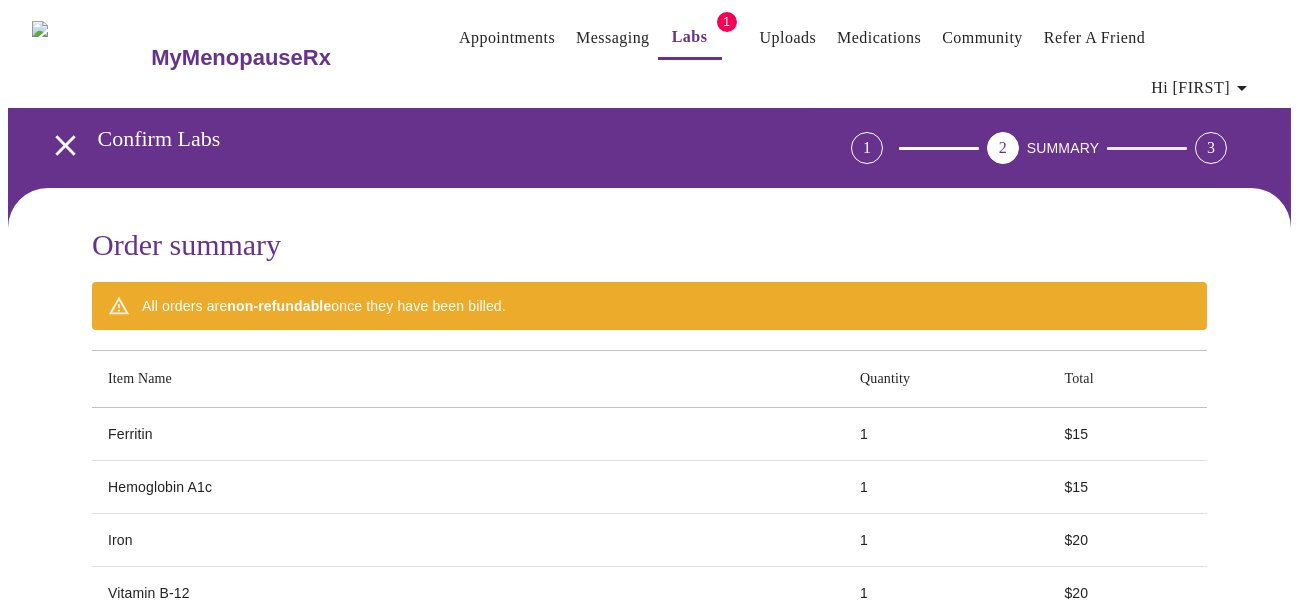 scroll, scrollTop: 228, scrollLeft: 0, axis: vertical 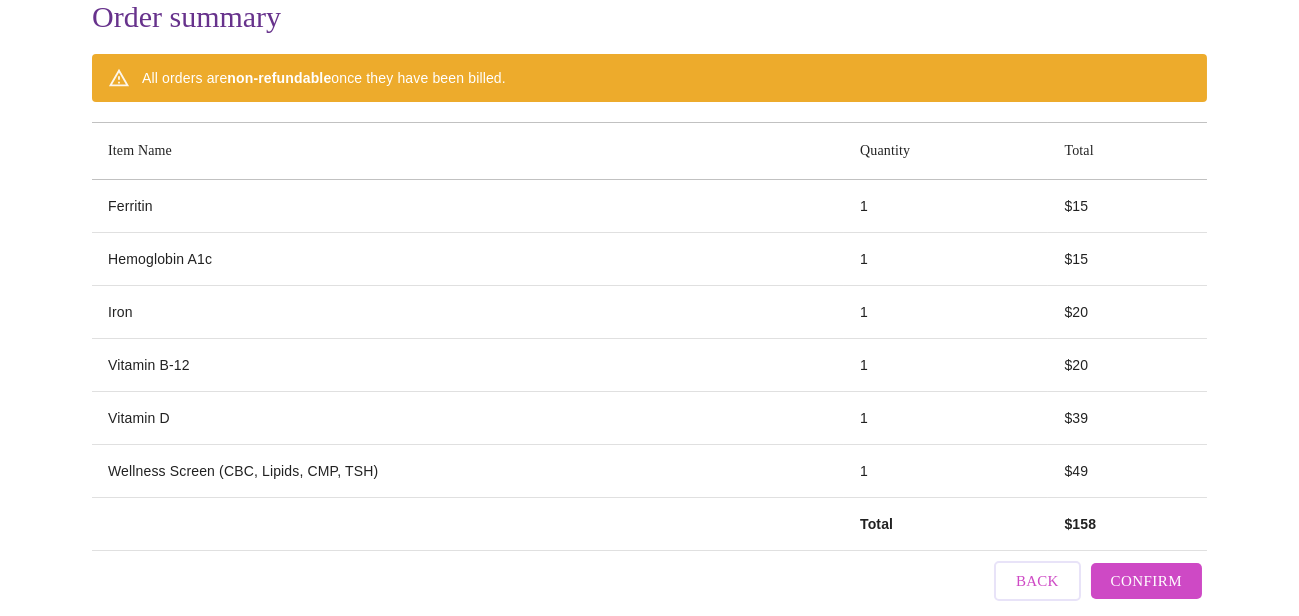 click on "Confirm" at bounding box center [1146, 581] 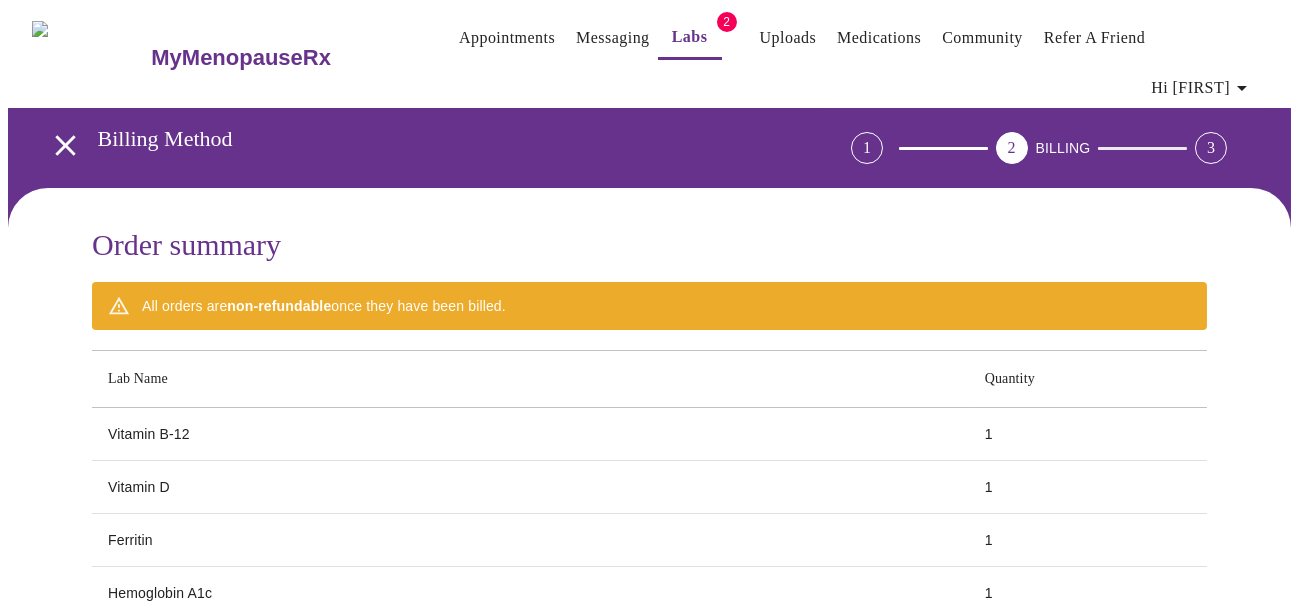 scroll, scrollTop: 212, scrollLeft: 0, axis: vertical 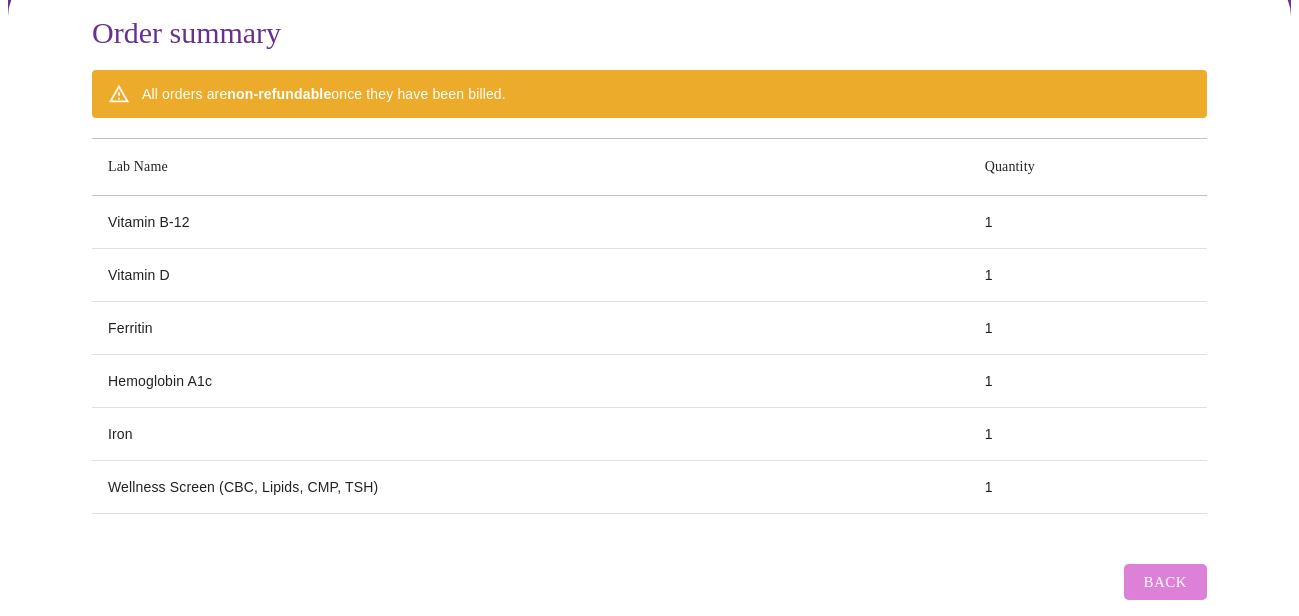 click on "Back" at bounding box center (1165, 582) 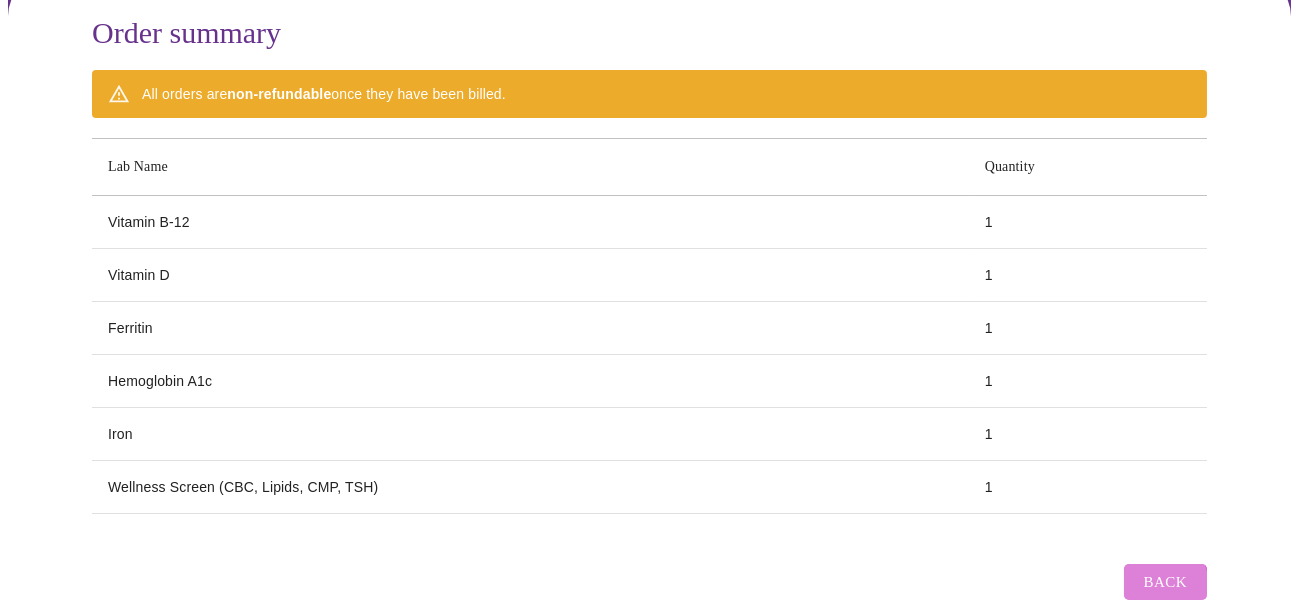click on "Back" at bounding box center (1165, 582) 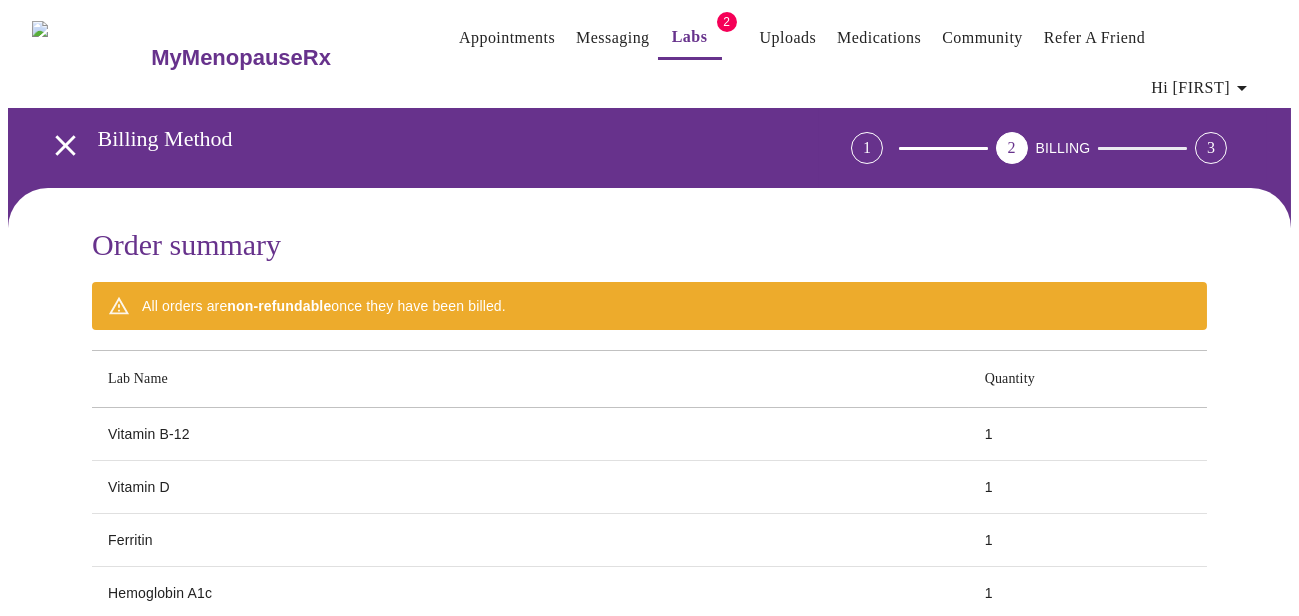 click on "Labs" at bounding box center [690, 37] 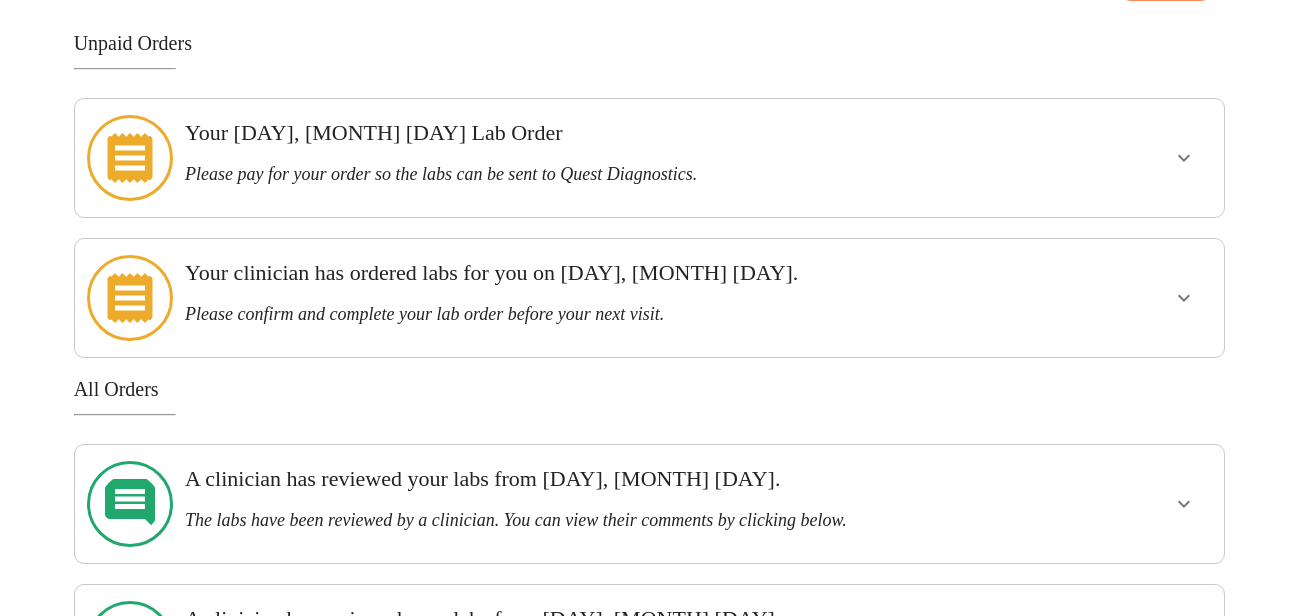 scroll, scrollTop: 167, scrollLeft: 0, axis: vertical 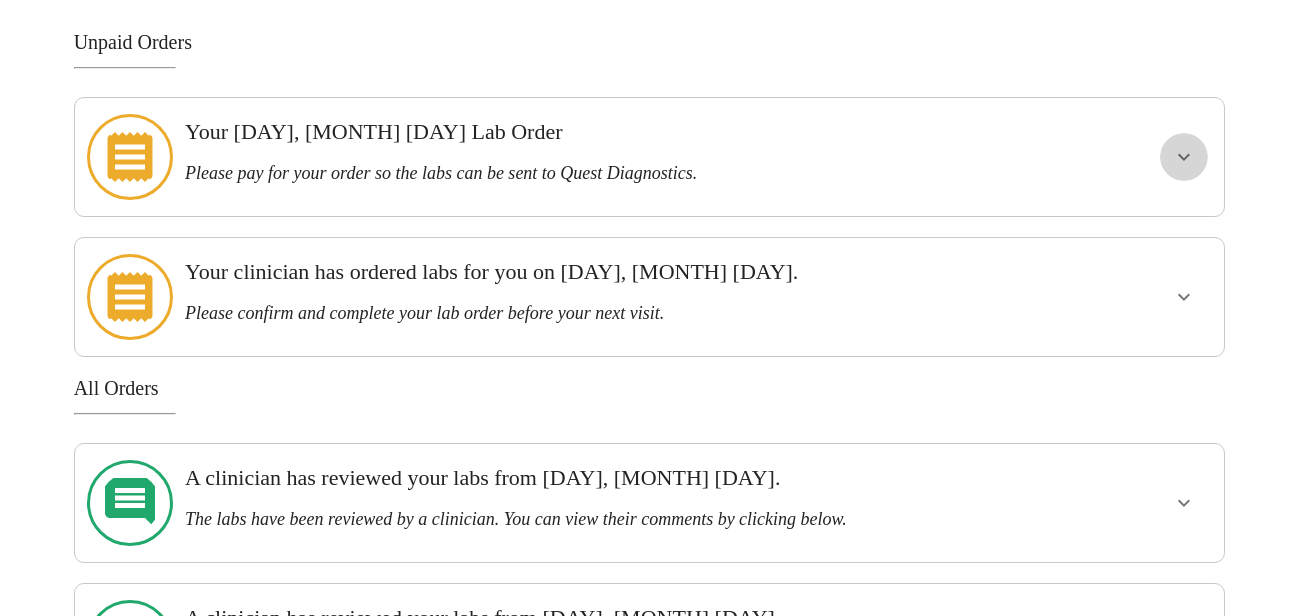 click 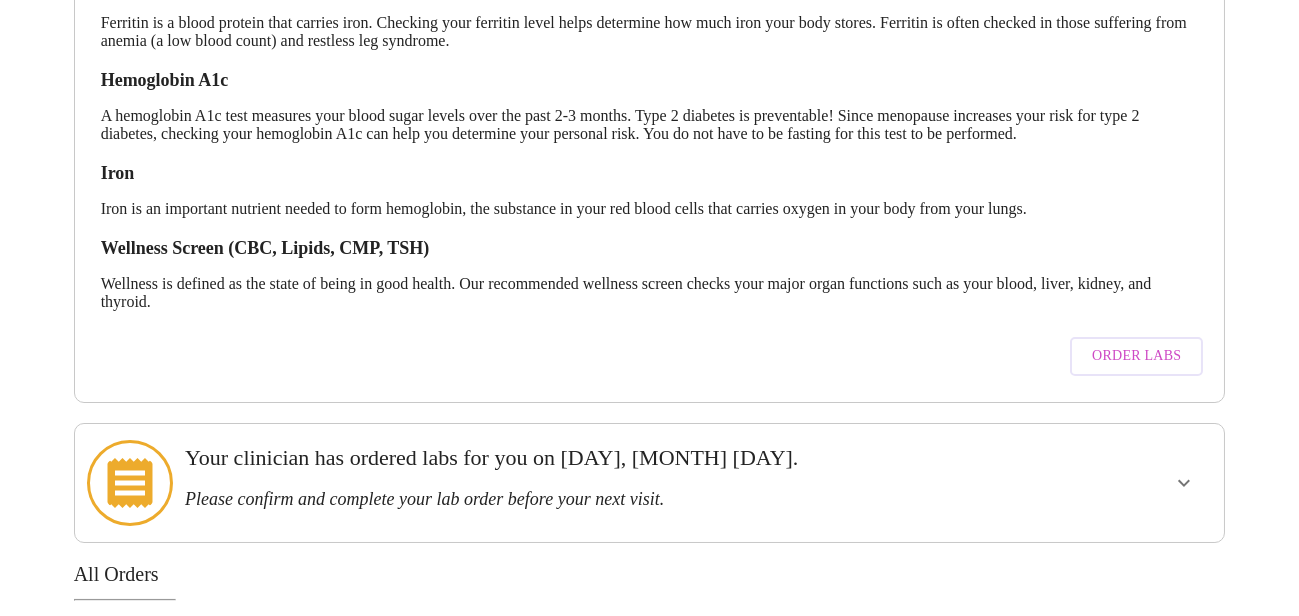 scroll, scrollTop: 594, scrollLeft: 0, axis: vertical 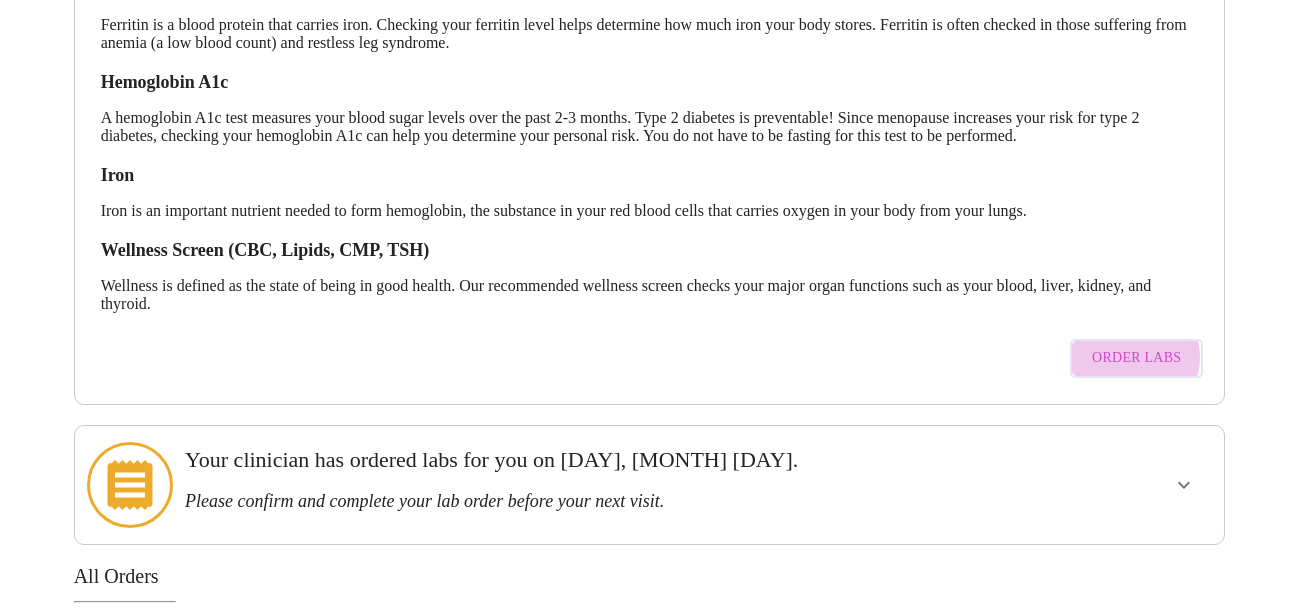 click on "Order Labs" at bounding box center (1136, 358) 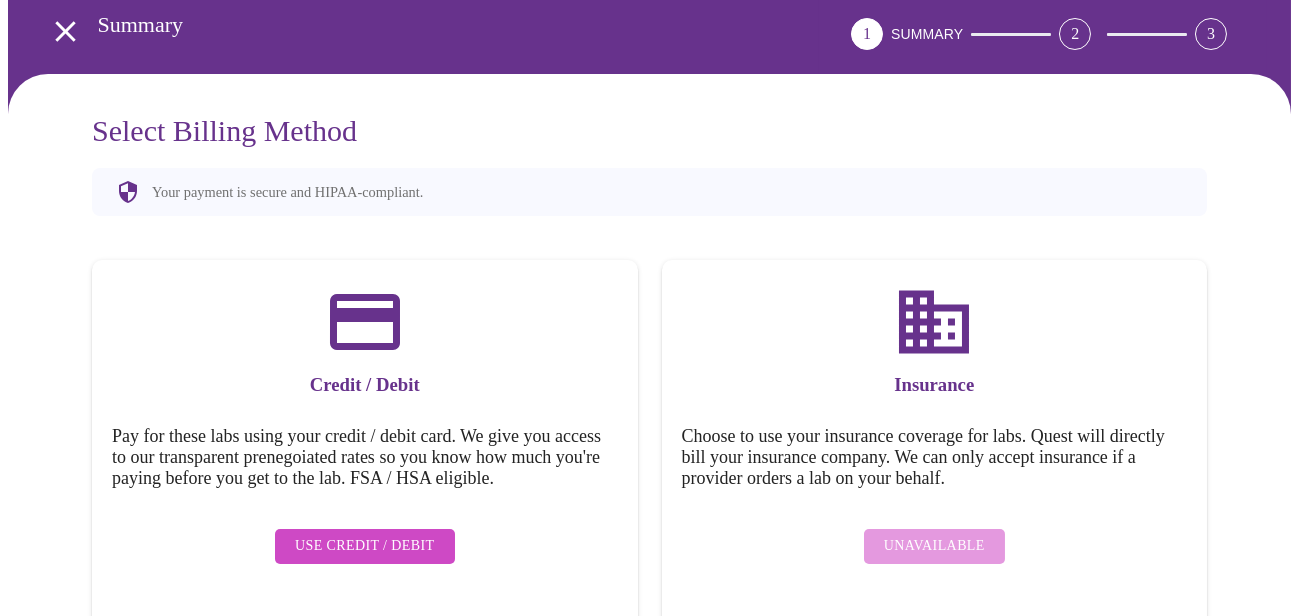 scroll, scrollTop: 113, scrollLeft: 0, axis: vertical 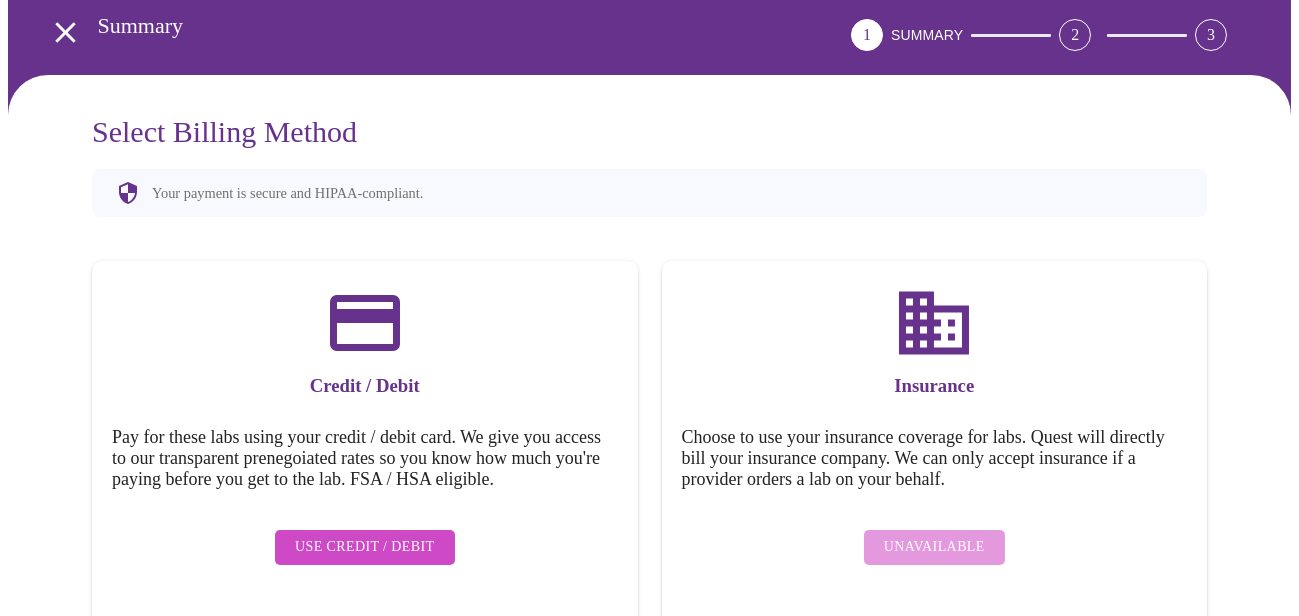 click on "Use Credit / Debit" at bounding box center (365, 547) 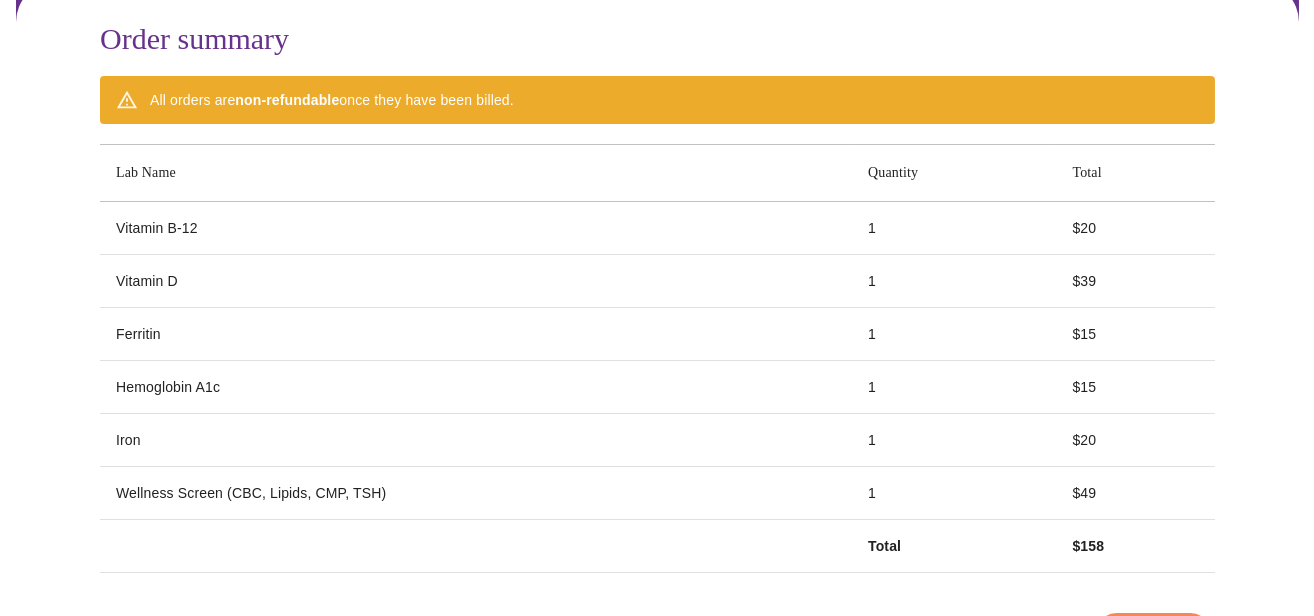 scroll, scrollTop: 632, scrollLeft: 0, axis: vertical 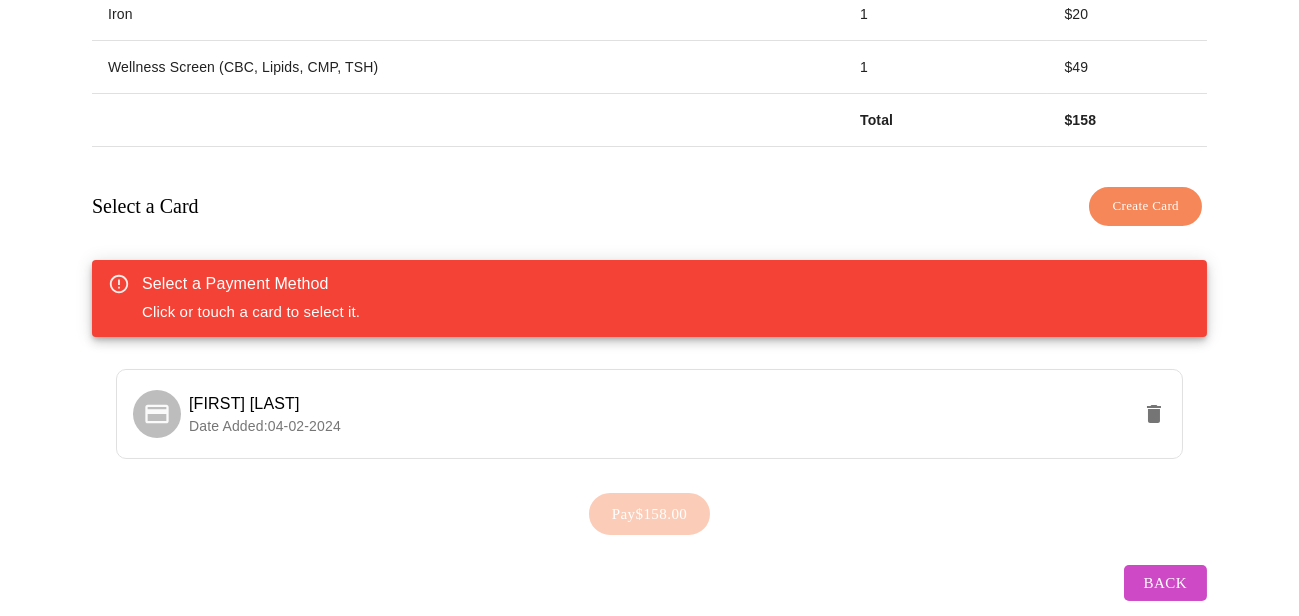 click on "Create Card" at bounding box center [1145, 206] 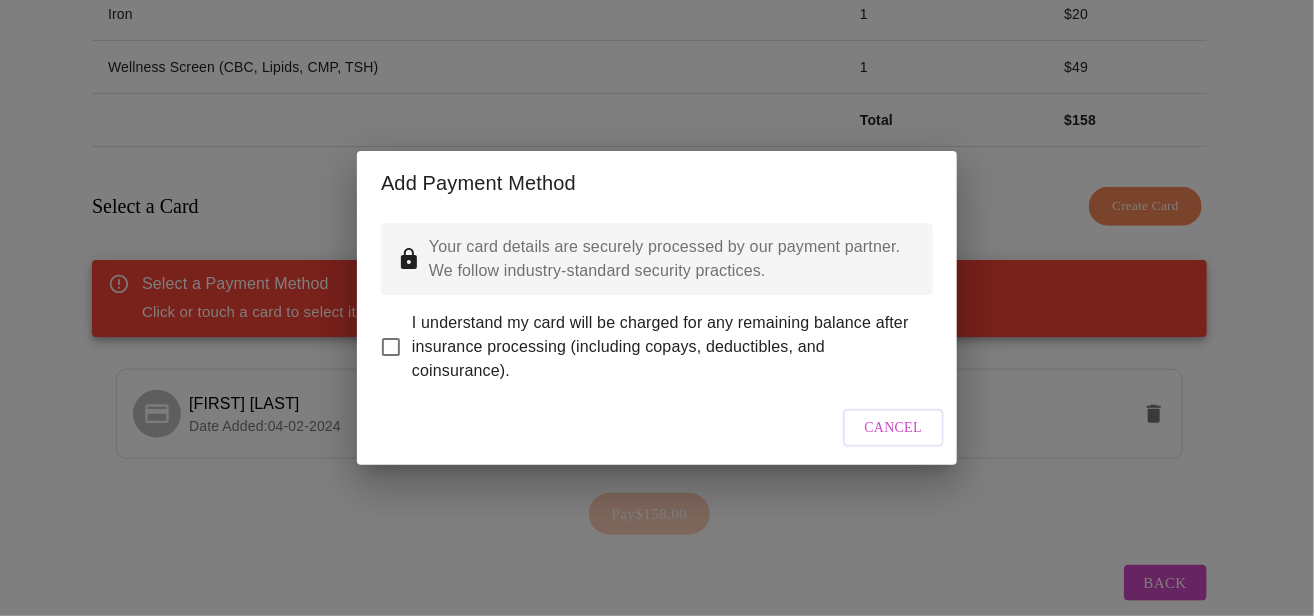 click on "I understand my card will be charged for any remaining balance after insurance processing (including copays, deductibles, and coinsurance)." at bounding box center (391, 347) 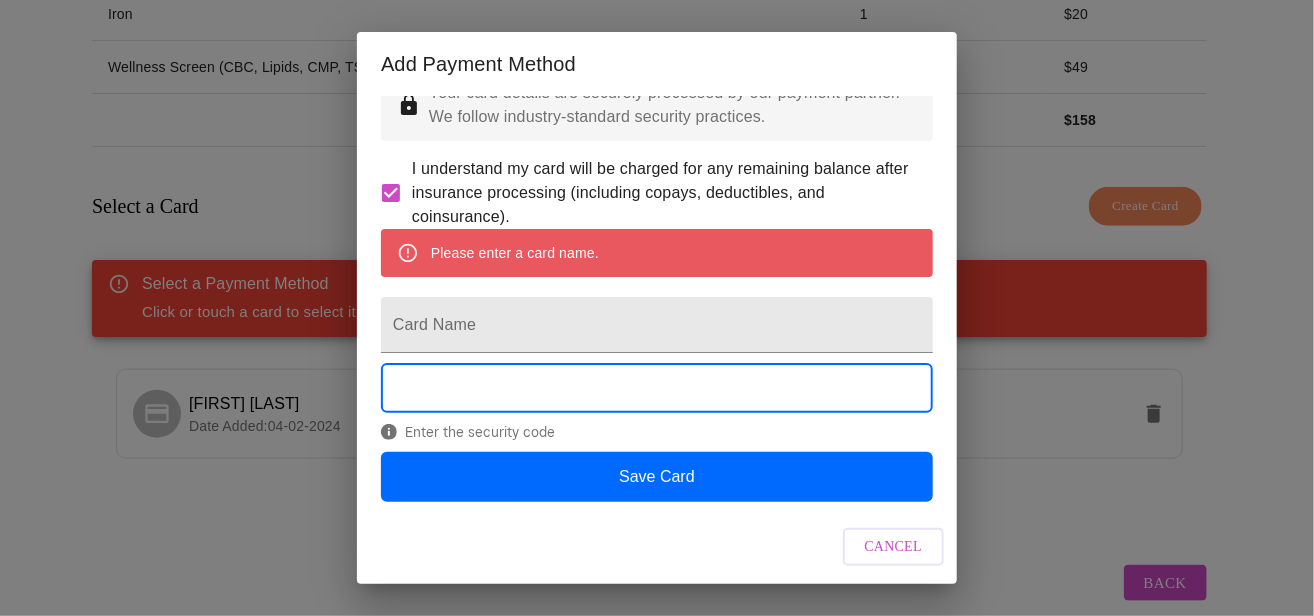 scroll, scrollTop: 86, scrollLeft: 0, axis: vertical 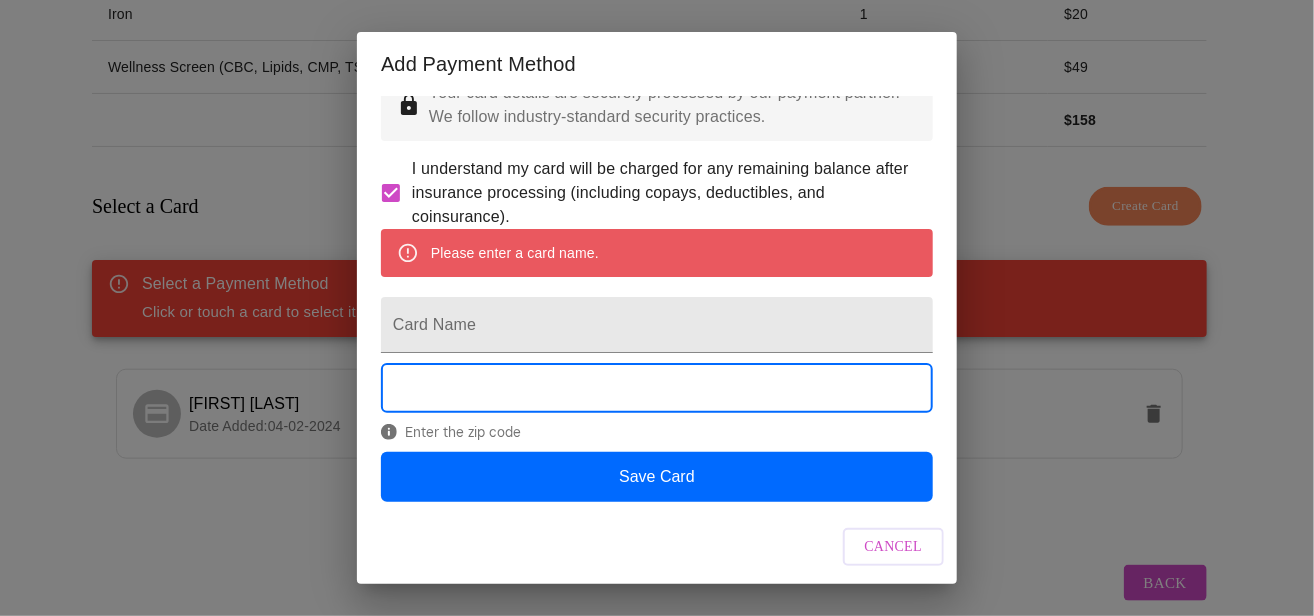 click on "Card Name" at bounding box center (657, 325) 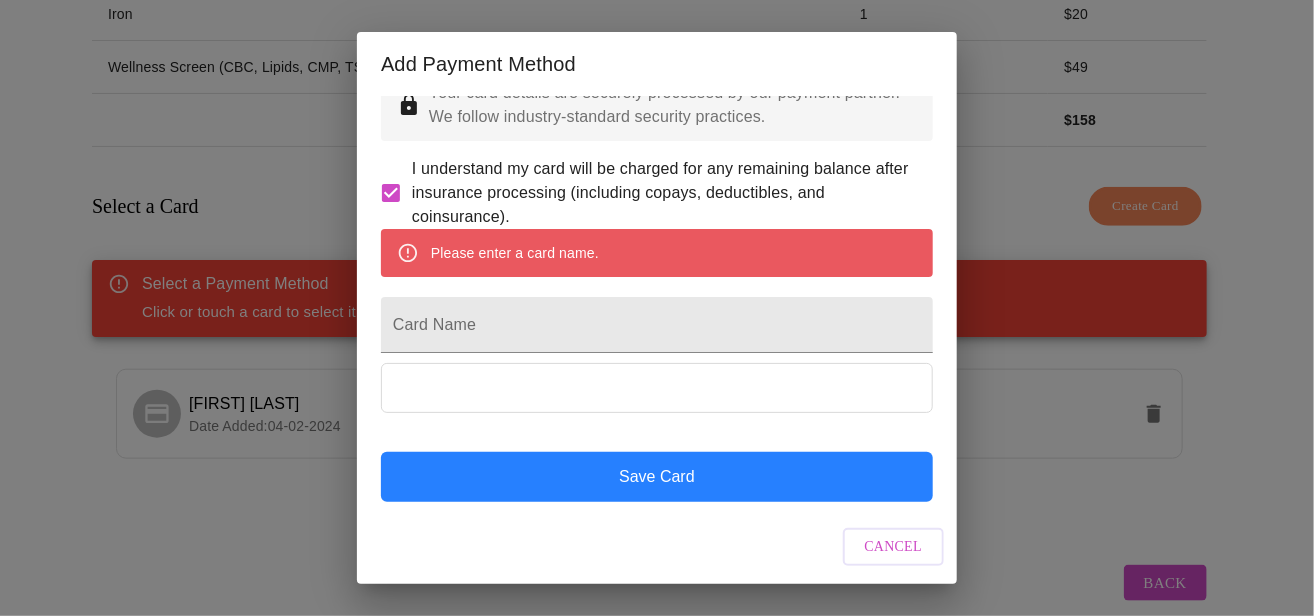 click on "Save Card" at bounding box center [657, 477] 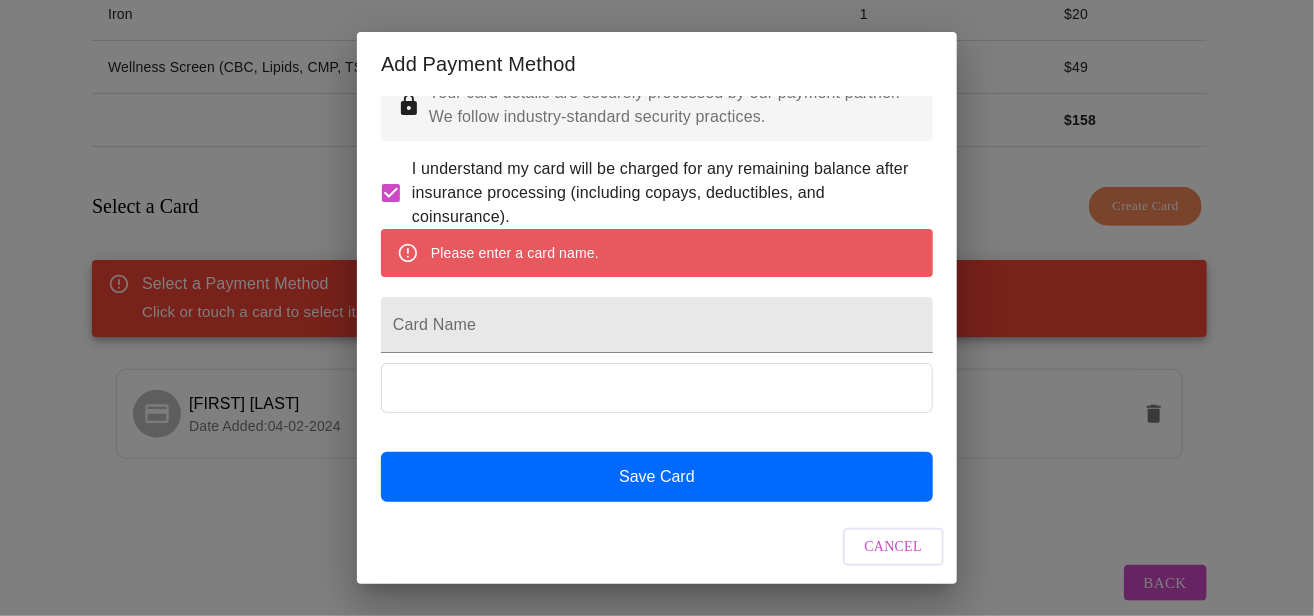 scroll, scrollTop: 0, scrollLeft: 0, axis: both 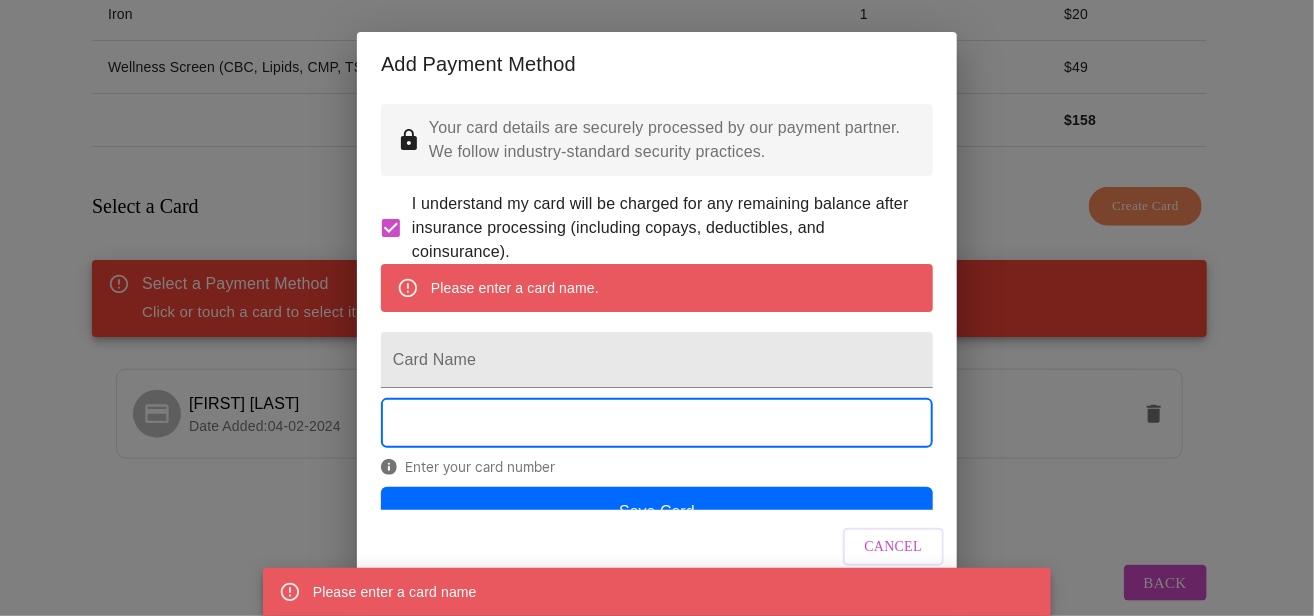 click on "Please enter a card name." at bounding box center (515, 288) 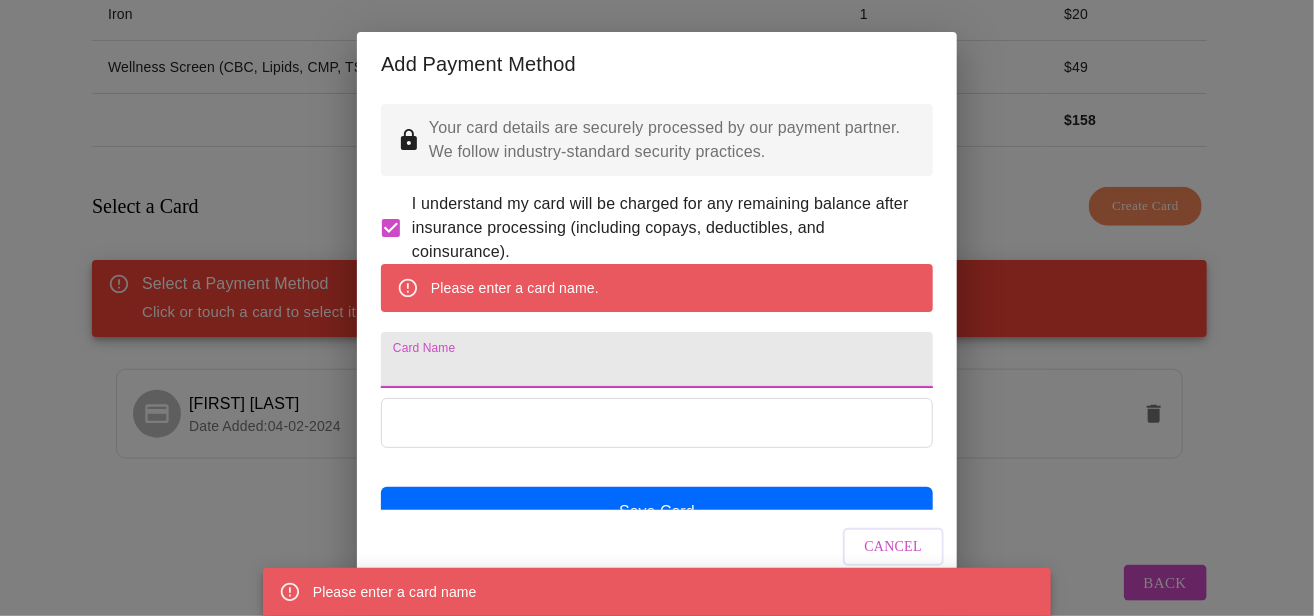 click on "Card Name" at bounding box center (657, 360) 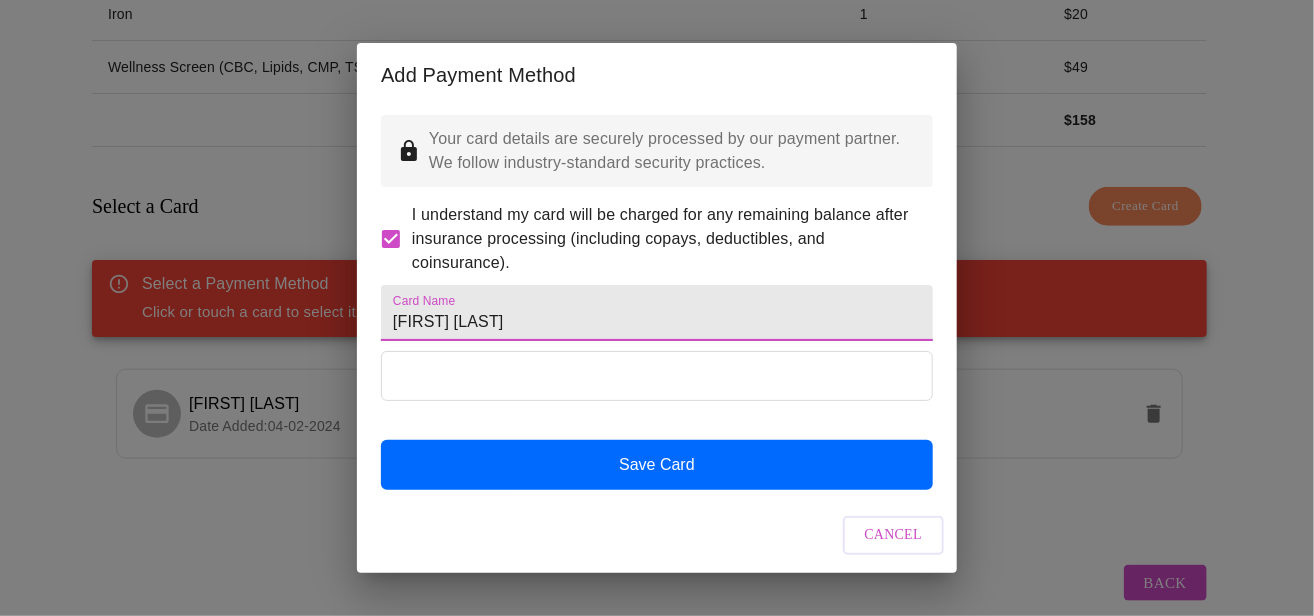 scroll, scrollTop: 27, scrollLeft: 0, axis: vertical 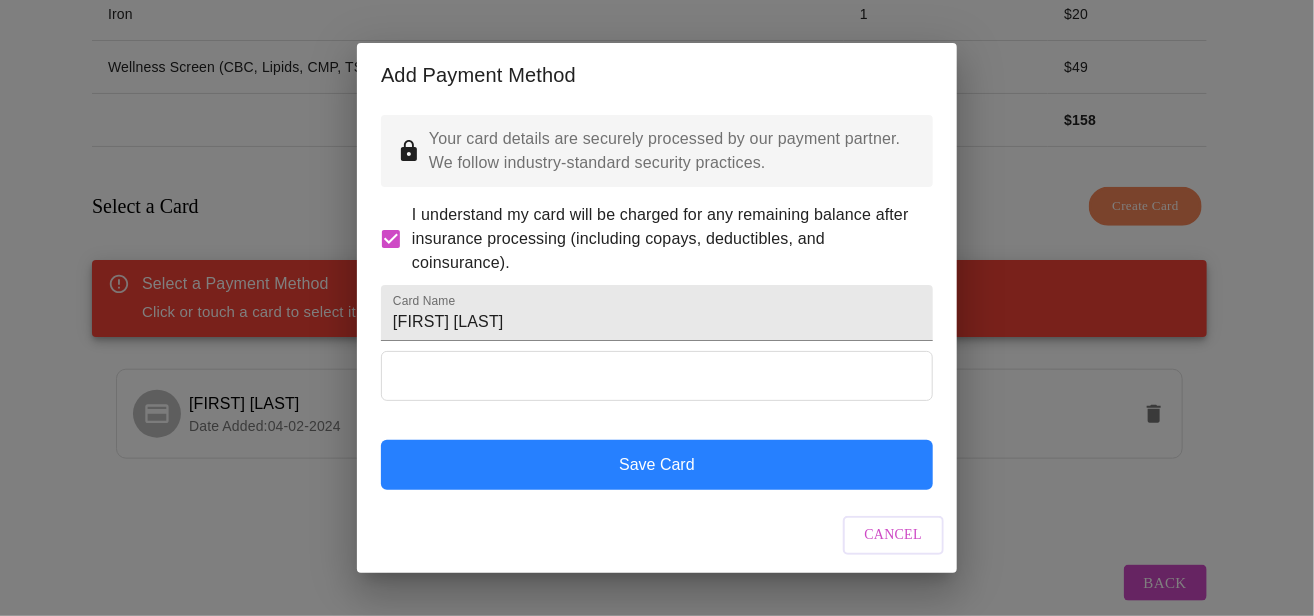 click on "Save Card" at bounding box center (657, 465) 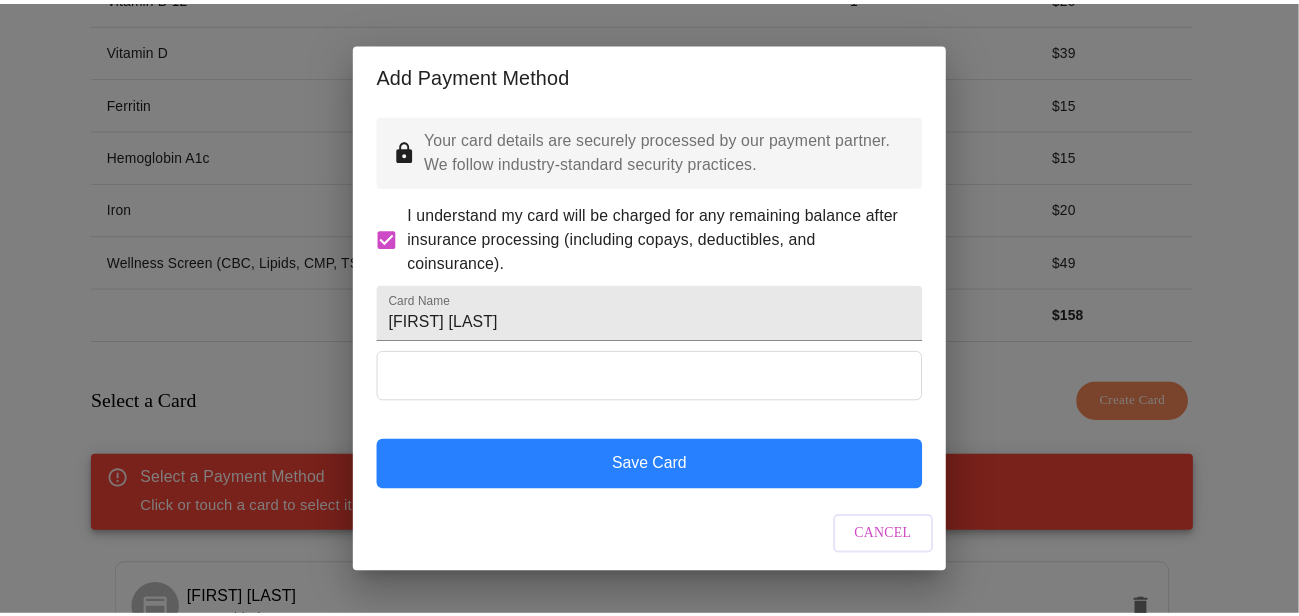 scroll, scrollTop: 0, scrollLeft: 0, axis: both 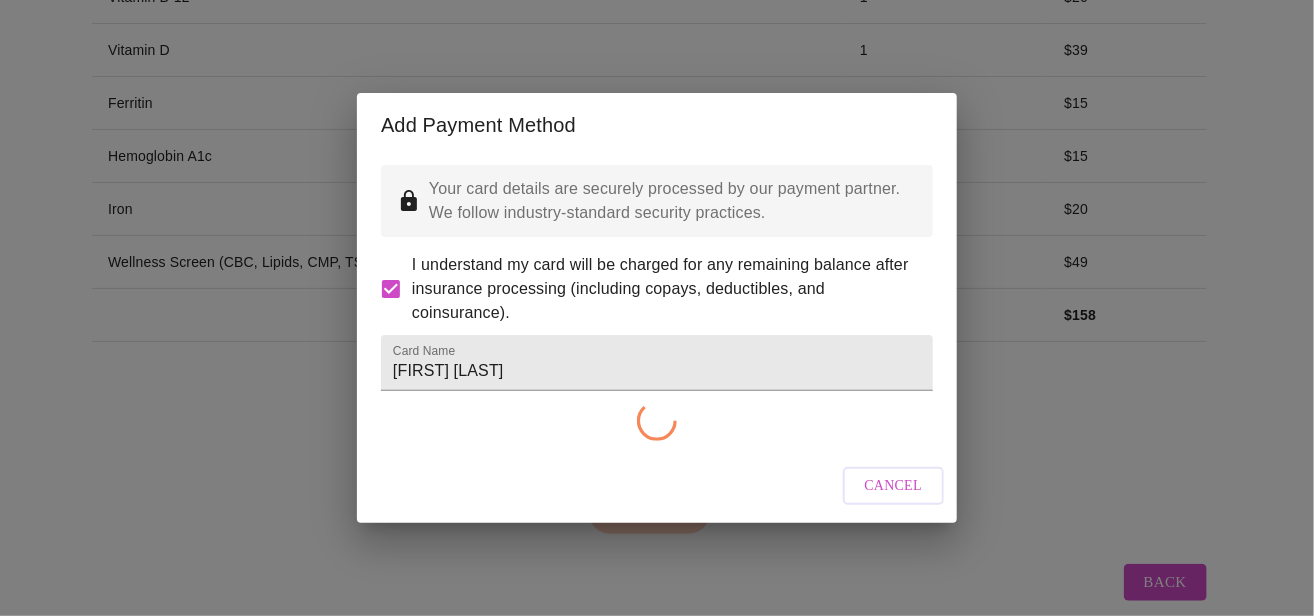 checkbox on "false" 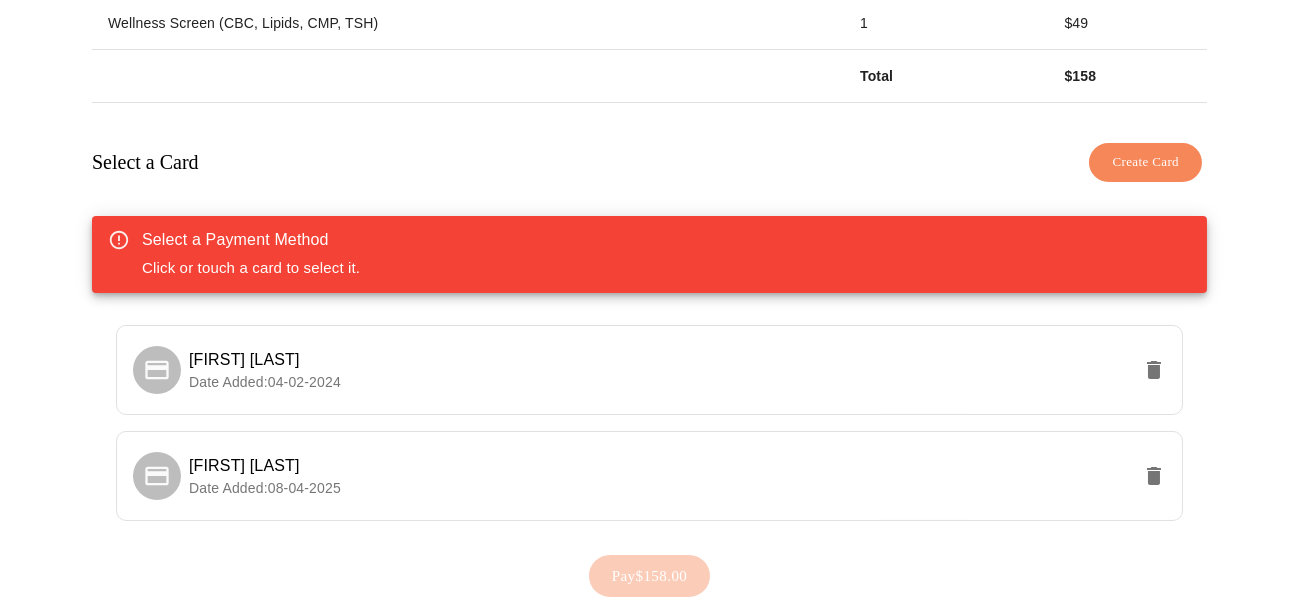scroll, scrollTop: 677, scrollLeft: 0, axis: vertical 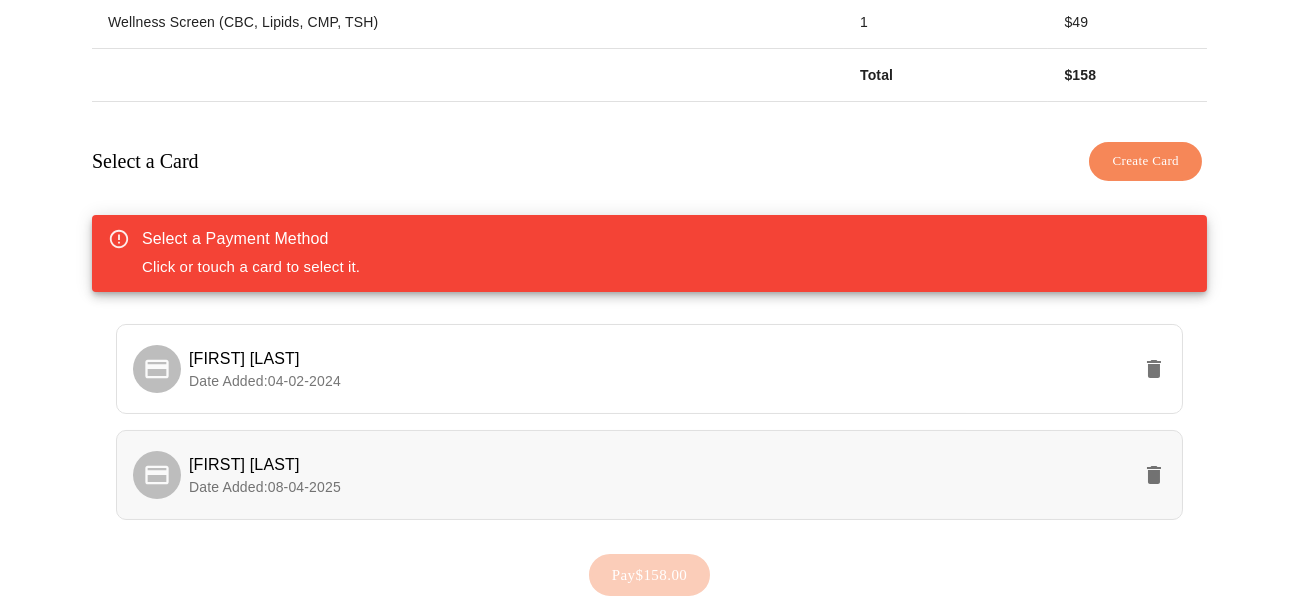 click on "Date Added:  08-04-2025" at bounding box center [659, 487] 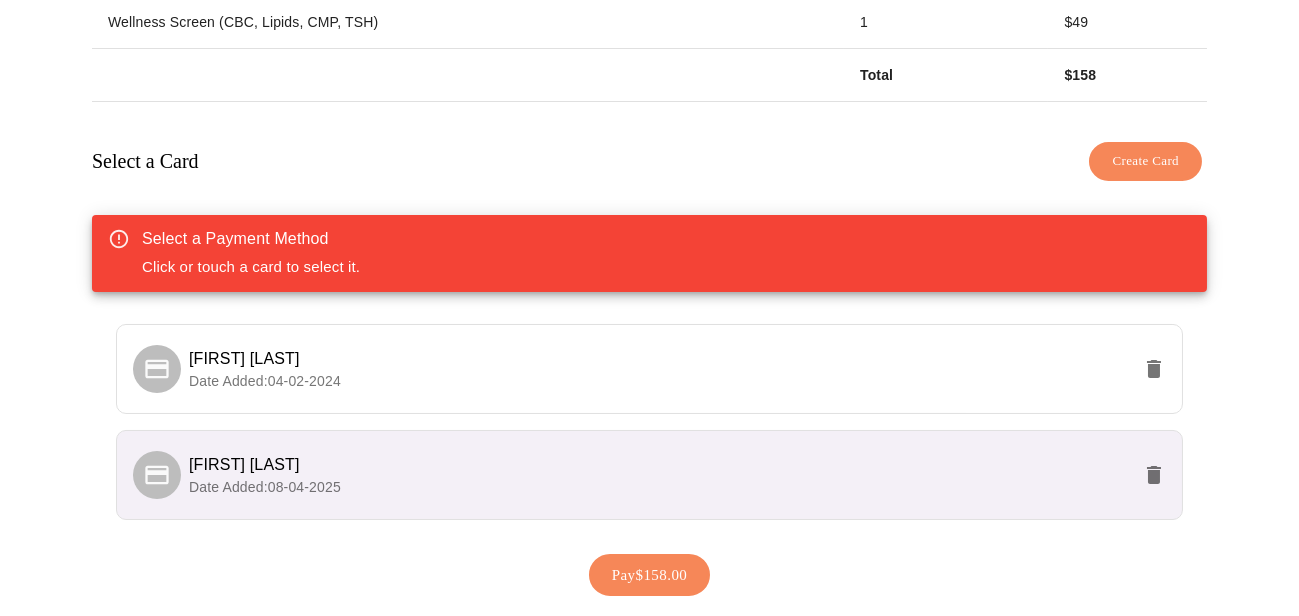 scroll, scrollTop: 738, scrollLeft: 0, axis: vertical 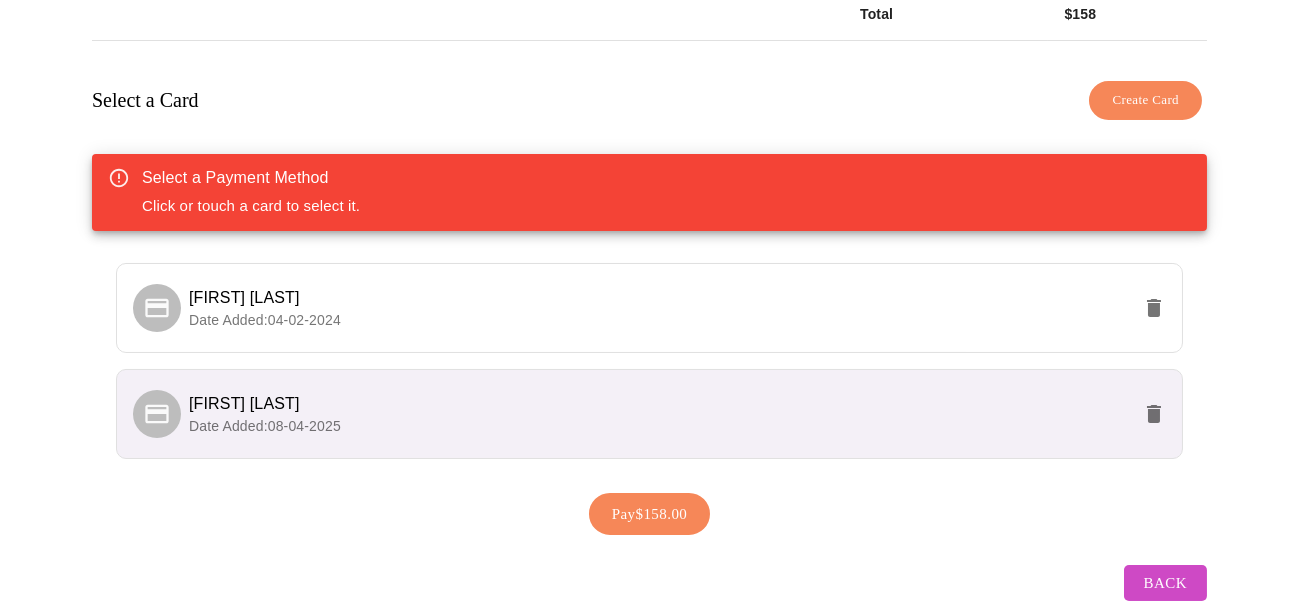 click on "Pay  $158.00" at bounding box center [650, 514] 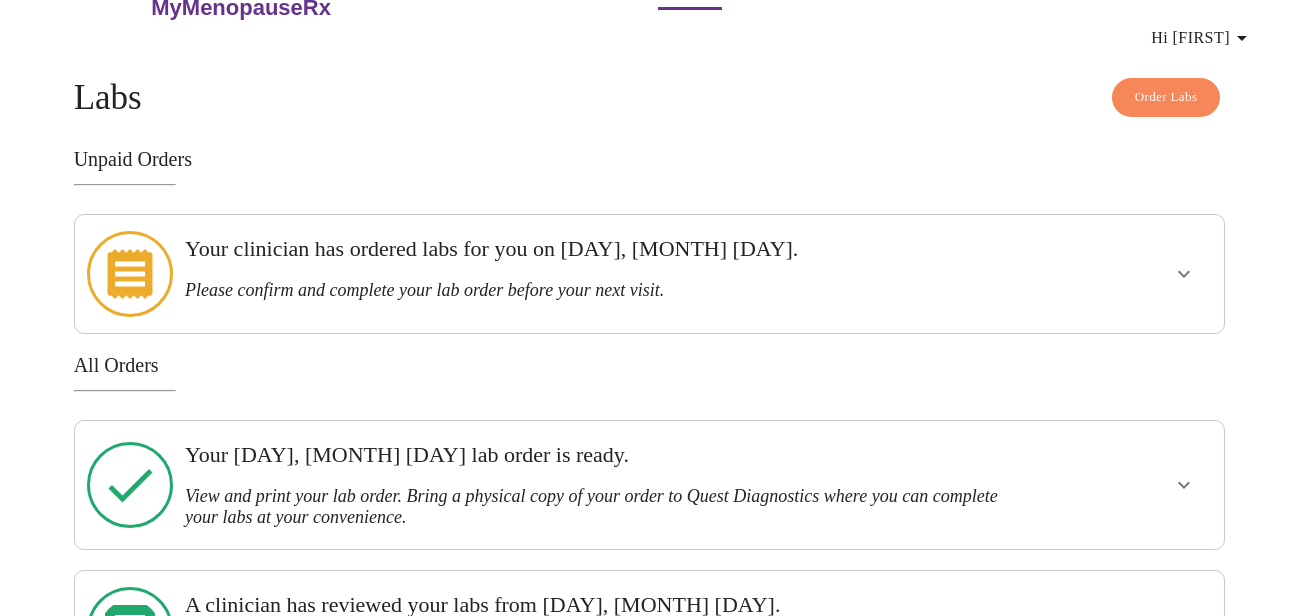scroll, scrollTop: 322, scrollLeft: 0, axis: vertical 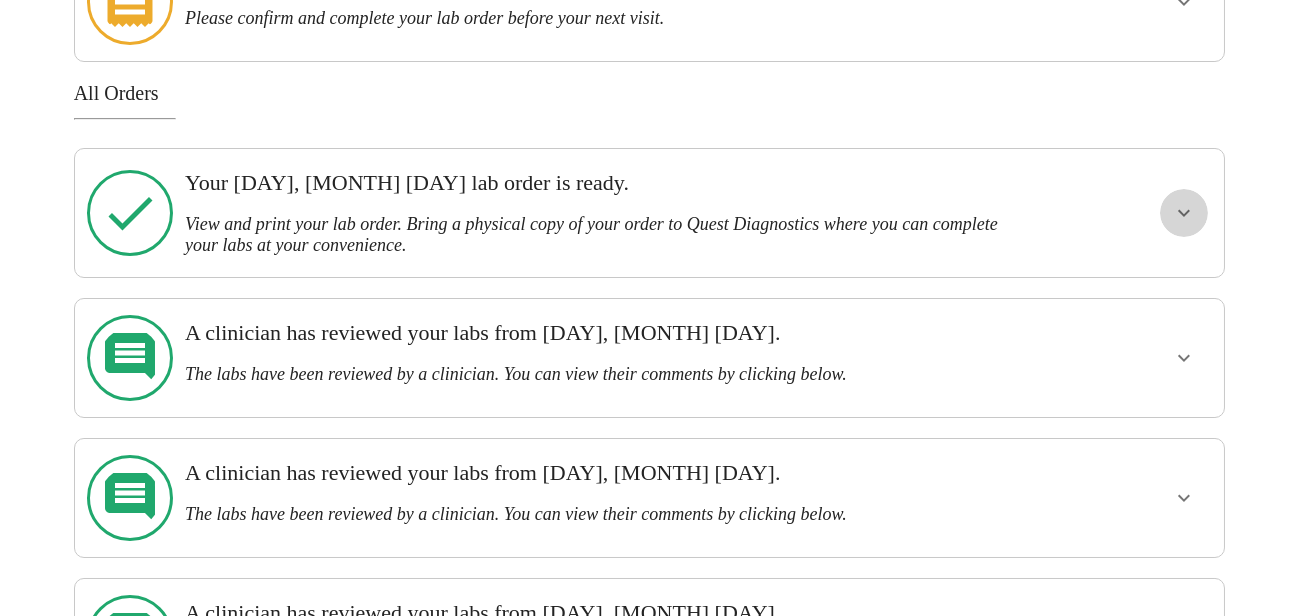click 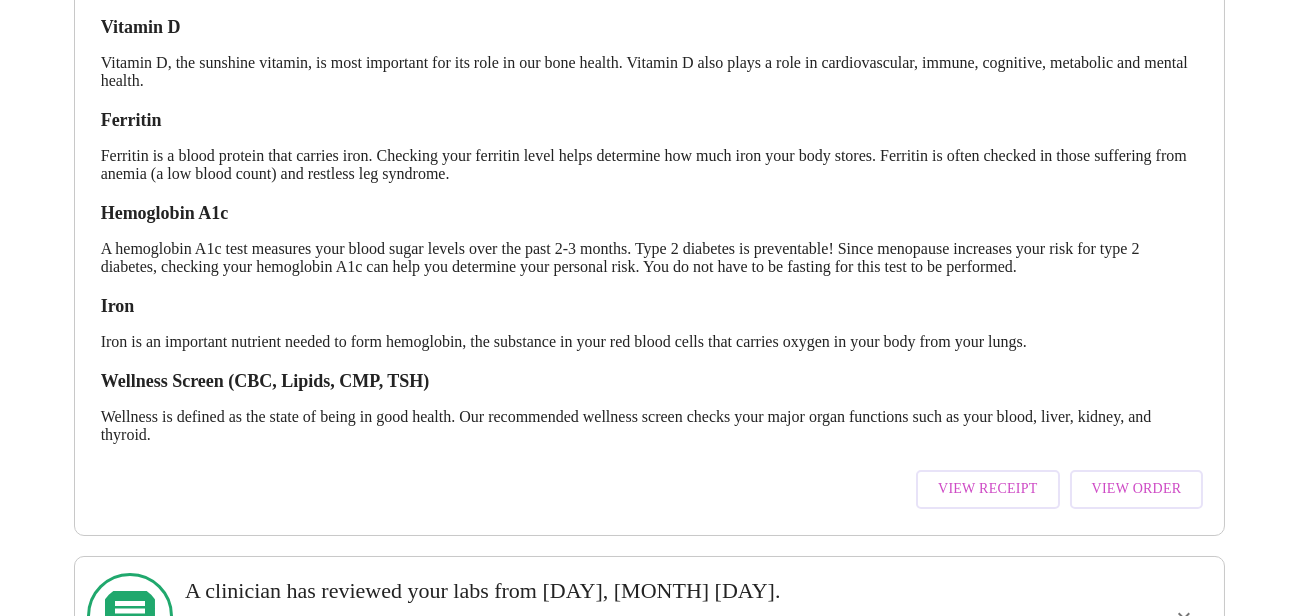 scroll, scrollTop: 678, scrollLeft: 0, axis: vertical 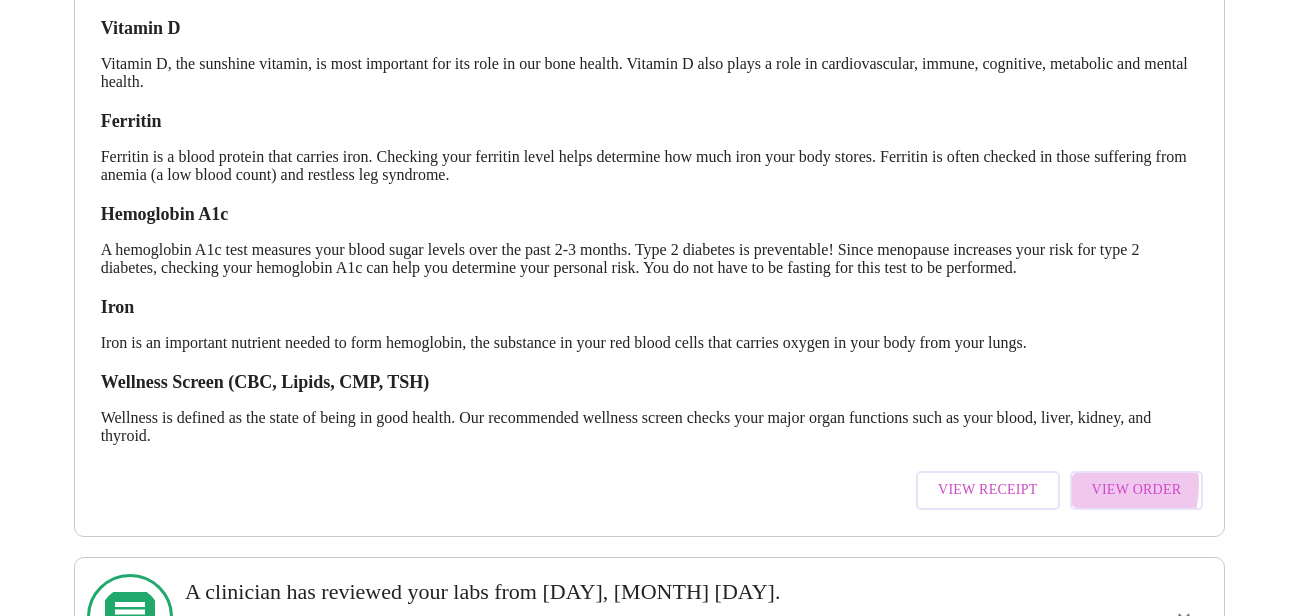 click on "View Order" at bounding box center [1137, 490] 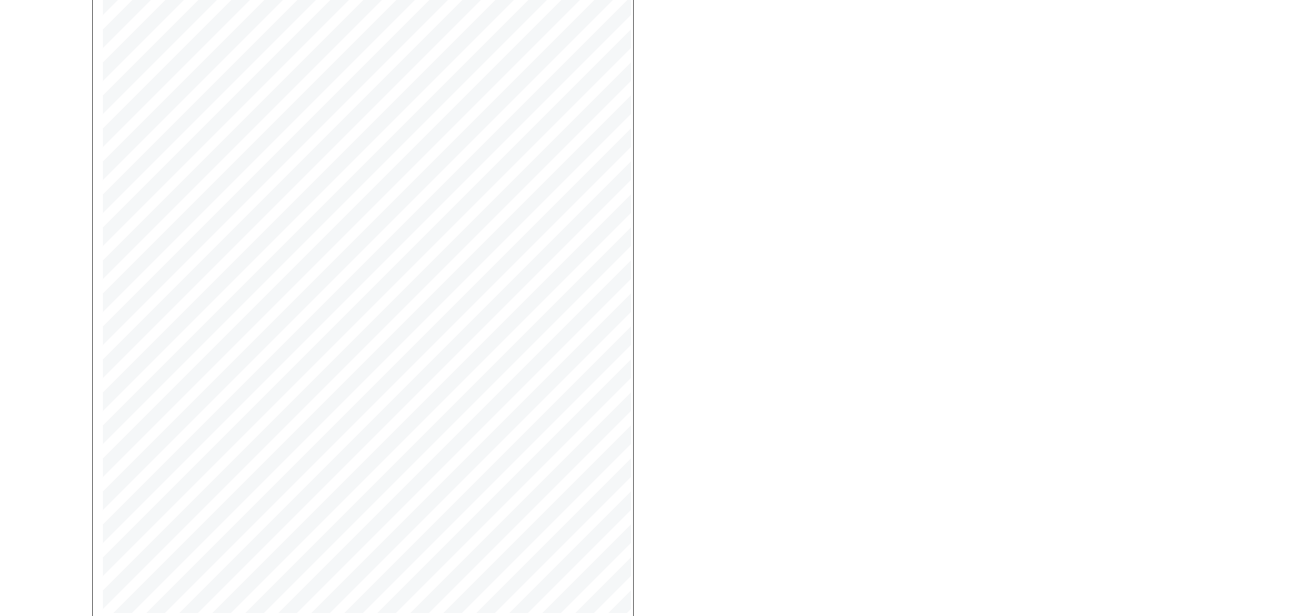 scroll, scrollTop: 571, scrollLeft: 0, axis: vertical 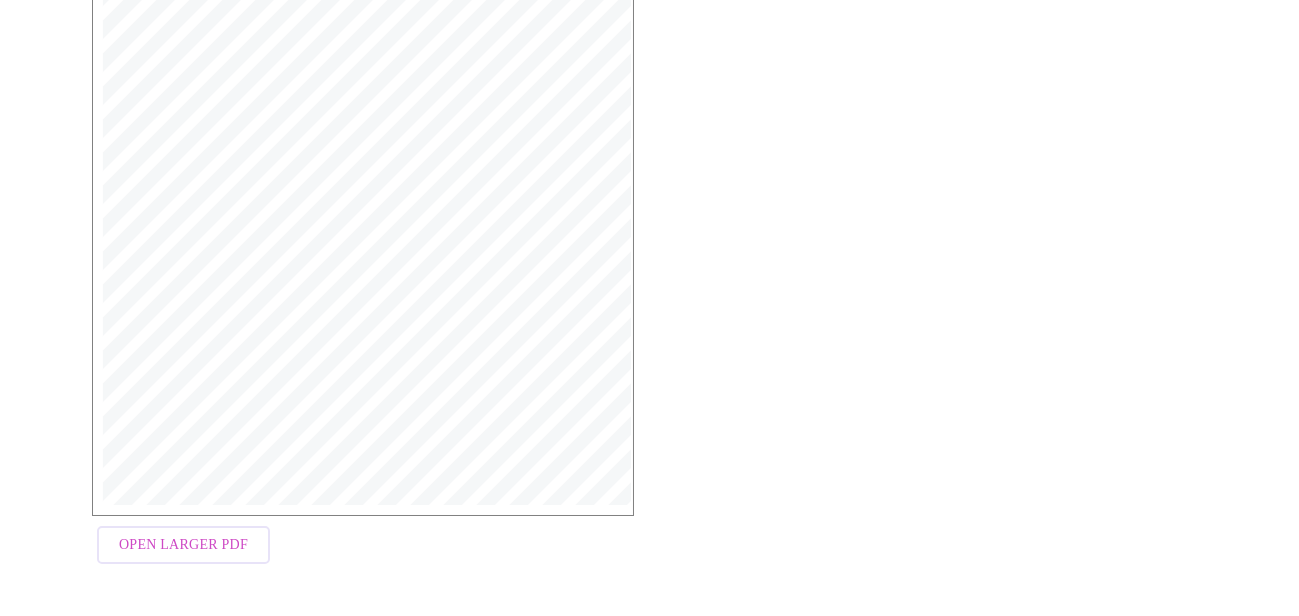 click on "Open Larger PDF" at bounding box center [183, 545] 